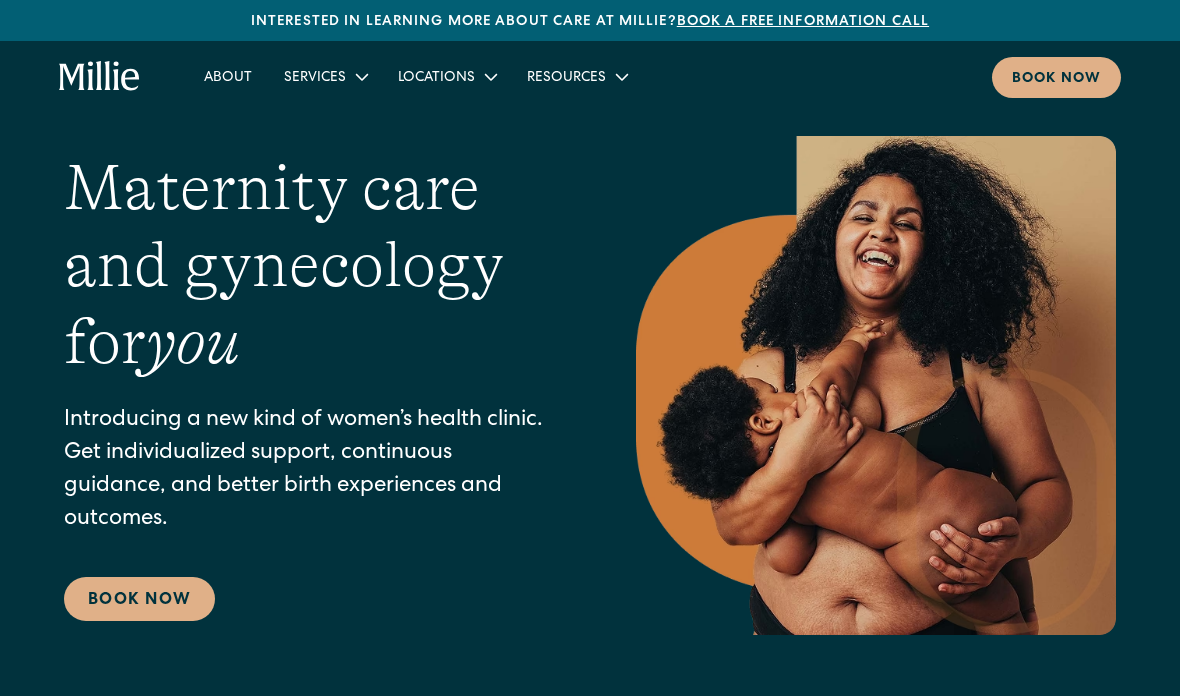 scroll, scrollTop: 0, scrollLeft: 0, axis: both 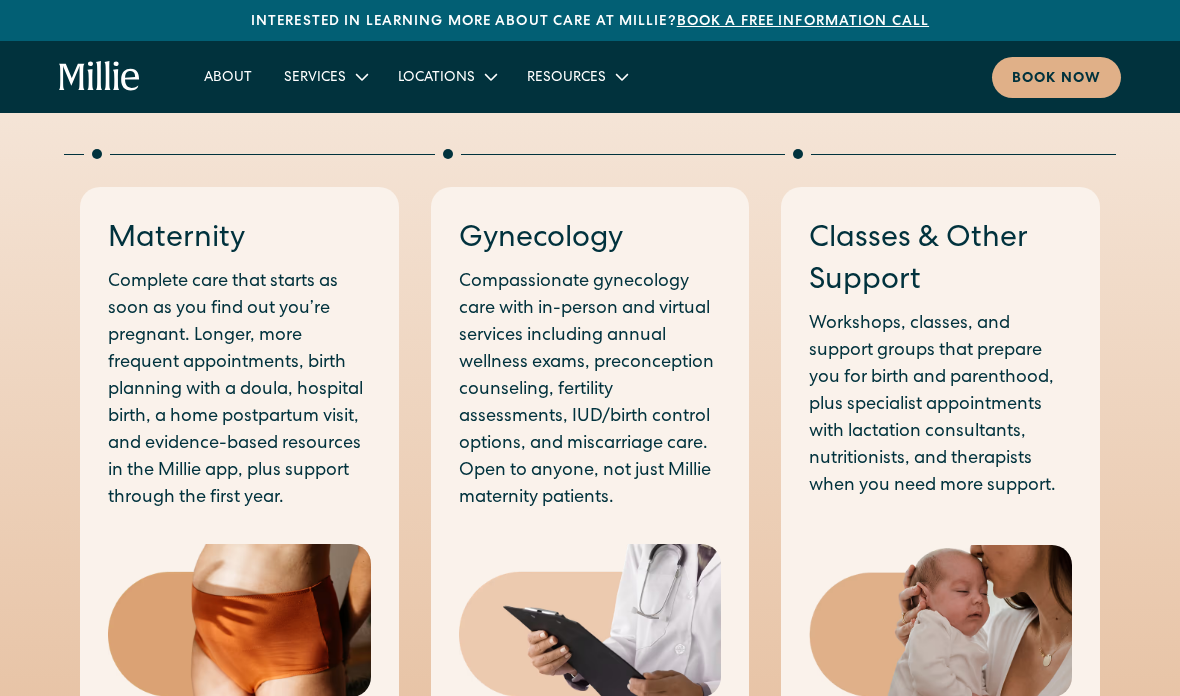click on "Complete care that starts as soon as you find out you’re pregnant. Longer, more frequent appointments, birth planning with a doula, hospital birth, a home postpartum visit, and evidence-based resources in the Millie app, plus support through the first year." at bounding box center (239, 390) 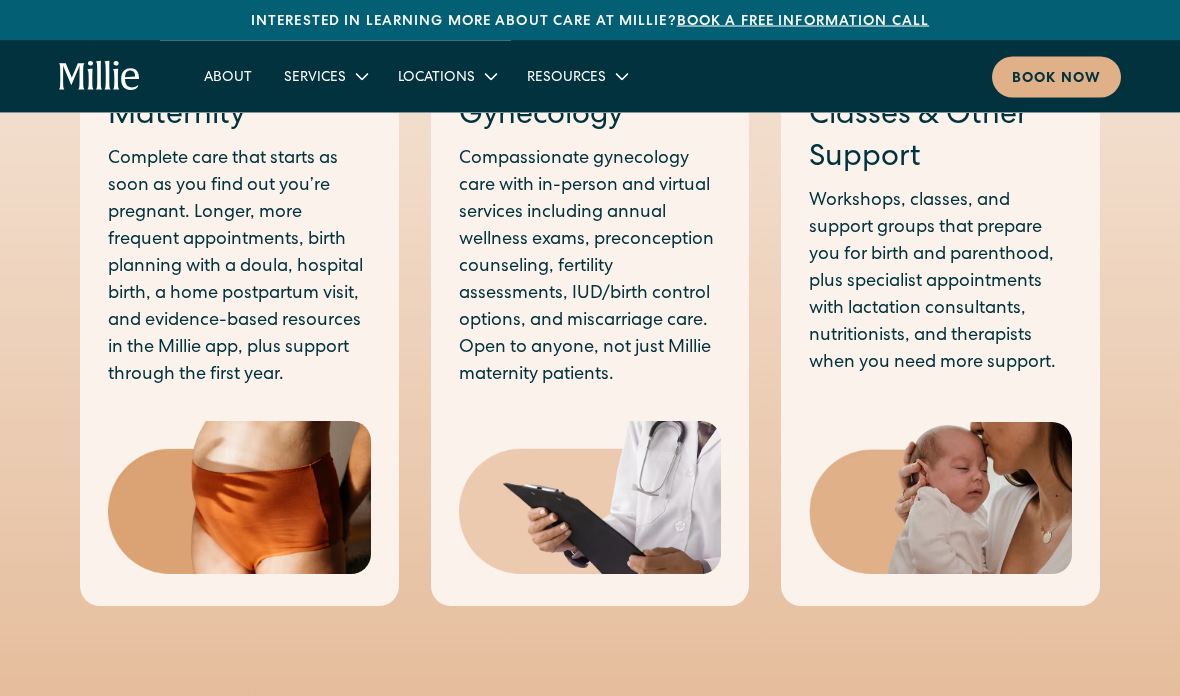 scroll, scrollTop: 1160, scrollLeft: 0, axis: vertical 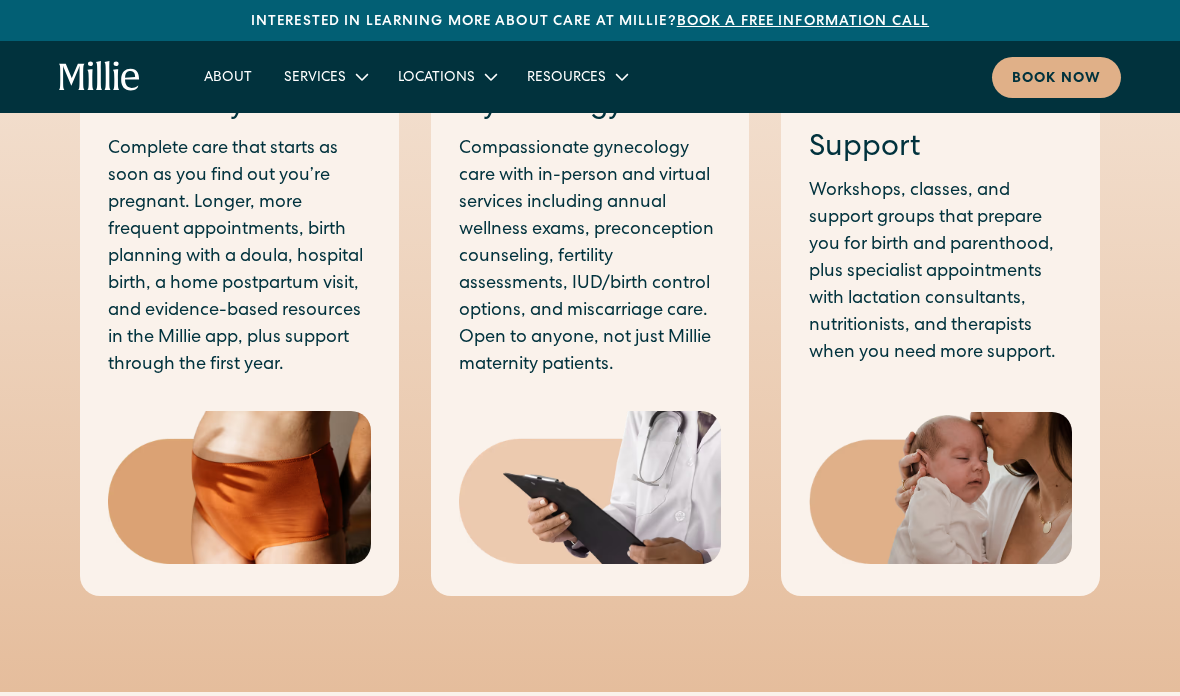 click on "Complete care that starts as soon as you find out you’re pregnant. Longer, more frequent appointments, birth planning with a doula, hospital birth, a home postpartum visit, and evidence-based resources in the Millie app, plus support through the first year." at bounding box center [239, 257] 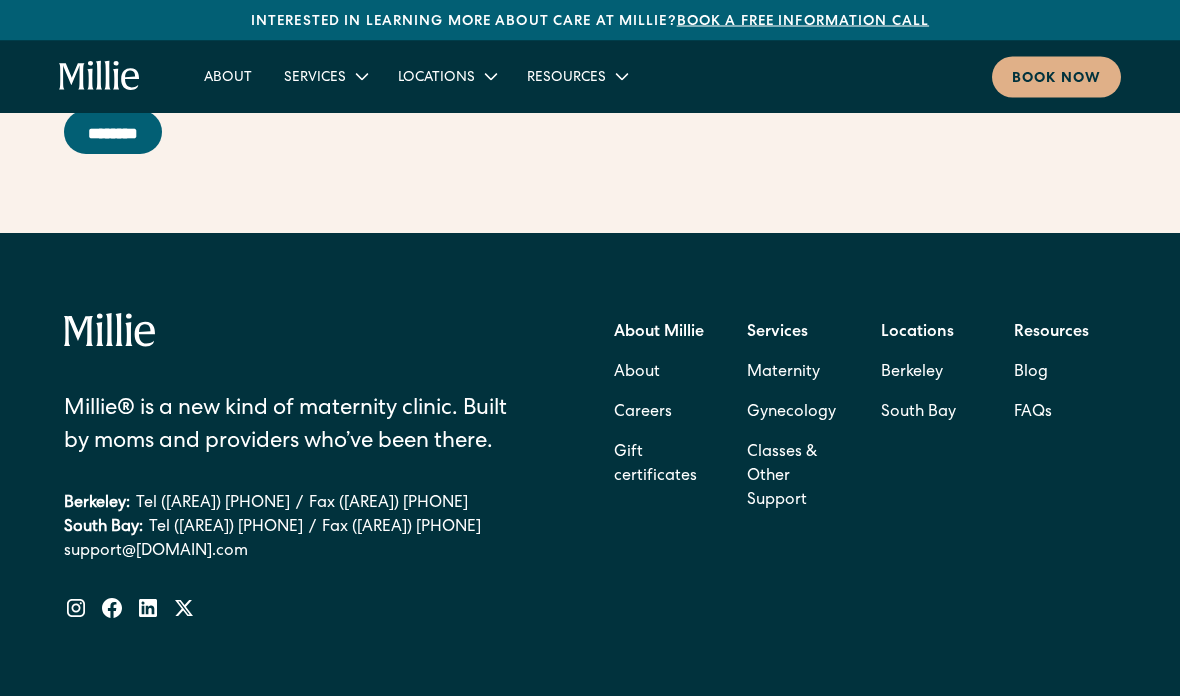 scroll, scrollTop: 8009, scrollLeft: 0, axis: vertical 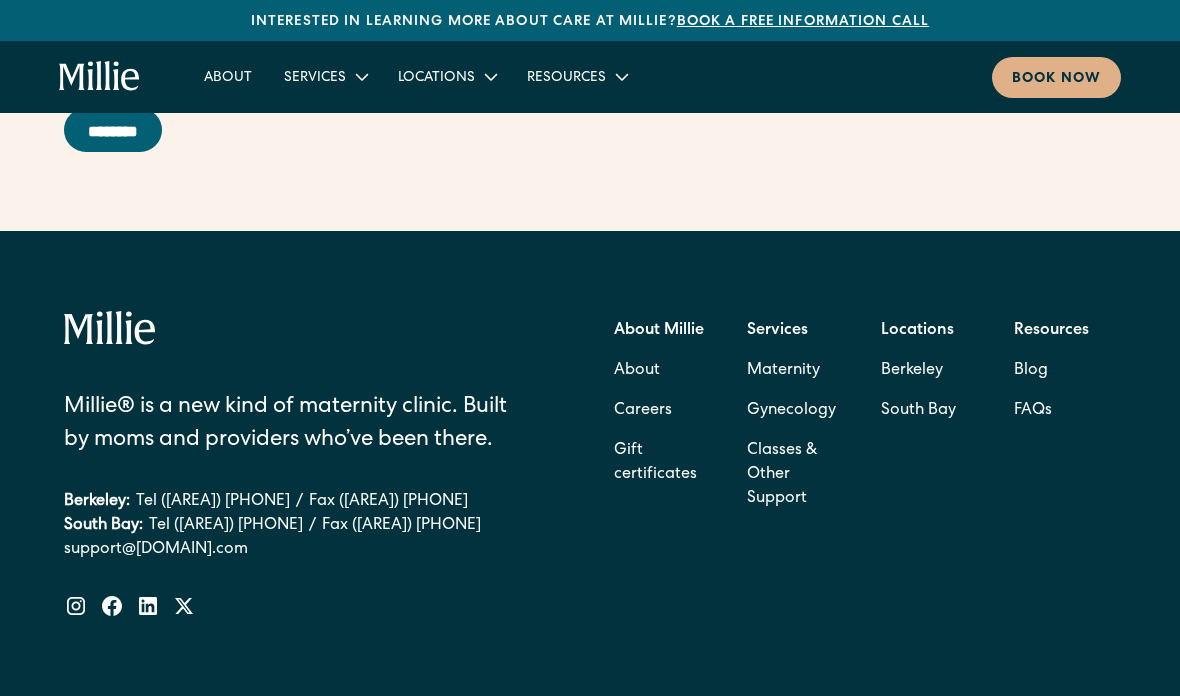 click on "Berkeley" at bounding box center (918, 371) 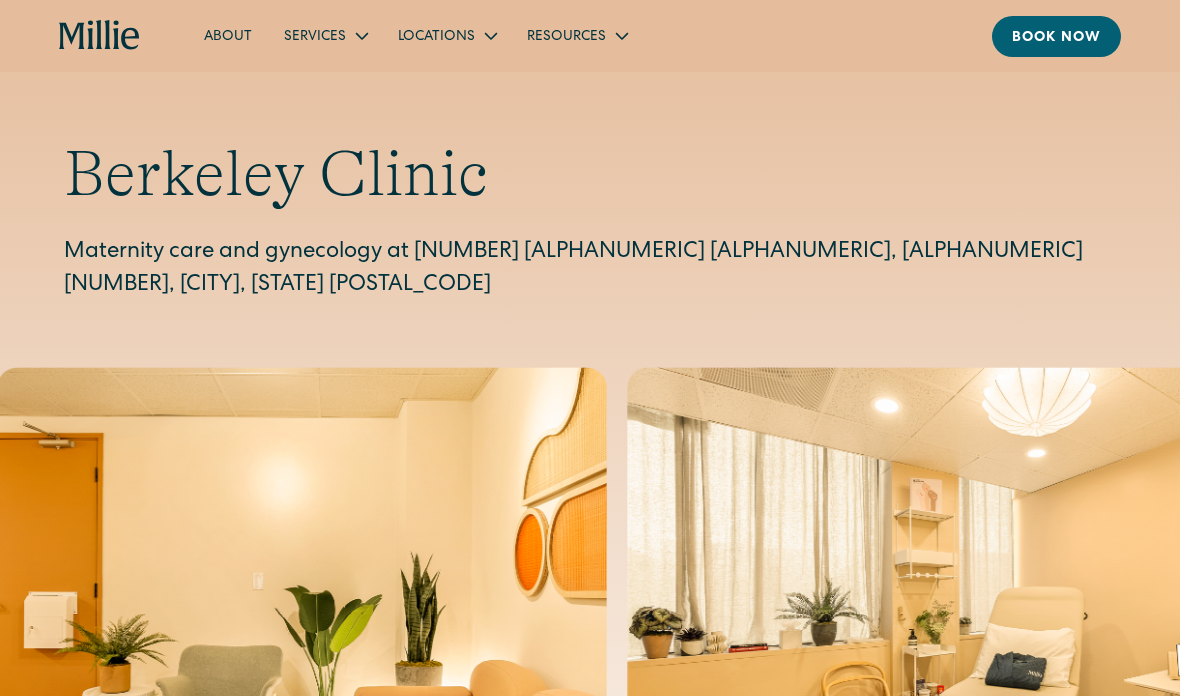 scroll, scrollTop: 0, scrollLeft: 0, axis: both 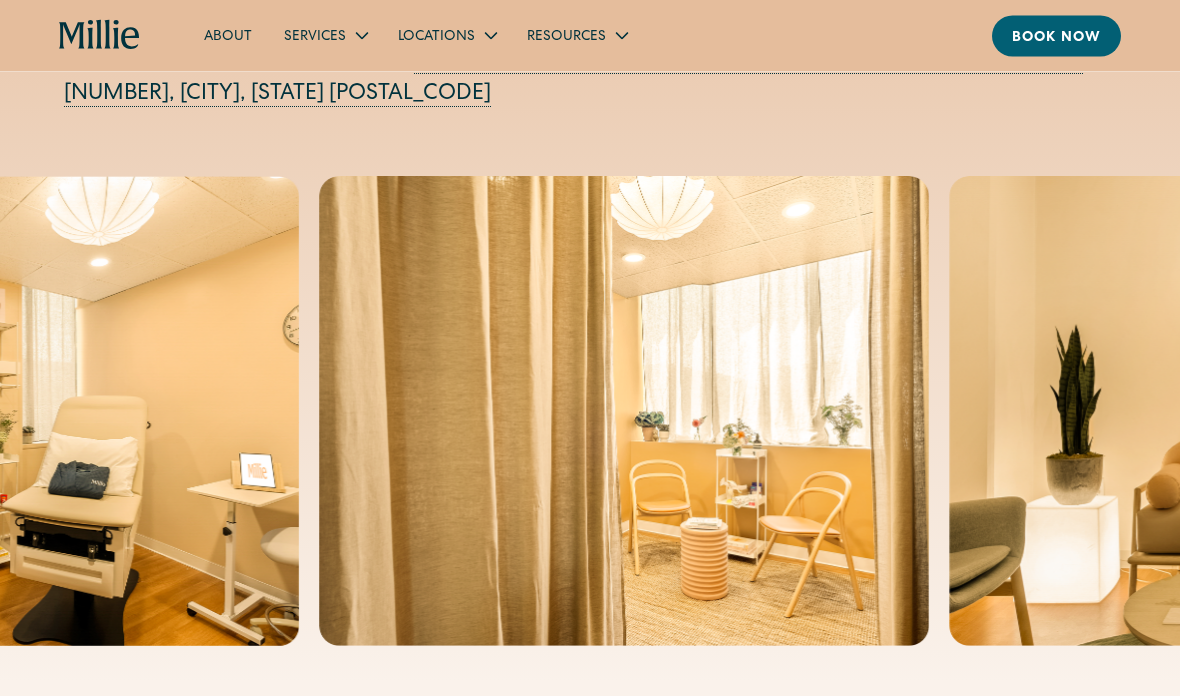 click 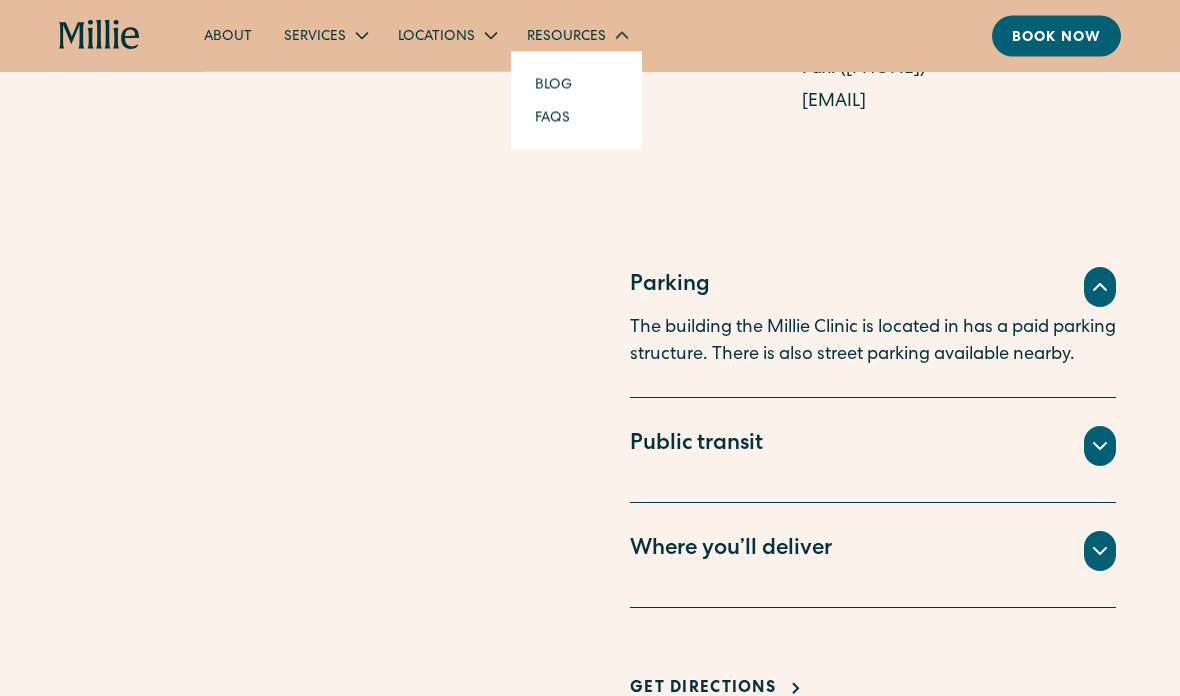 scroll, scrollTop: 1314, scrollLeft: 0, axis: vertical 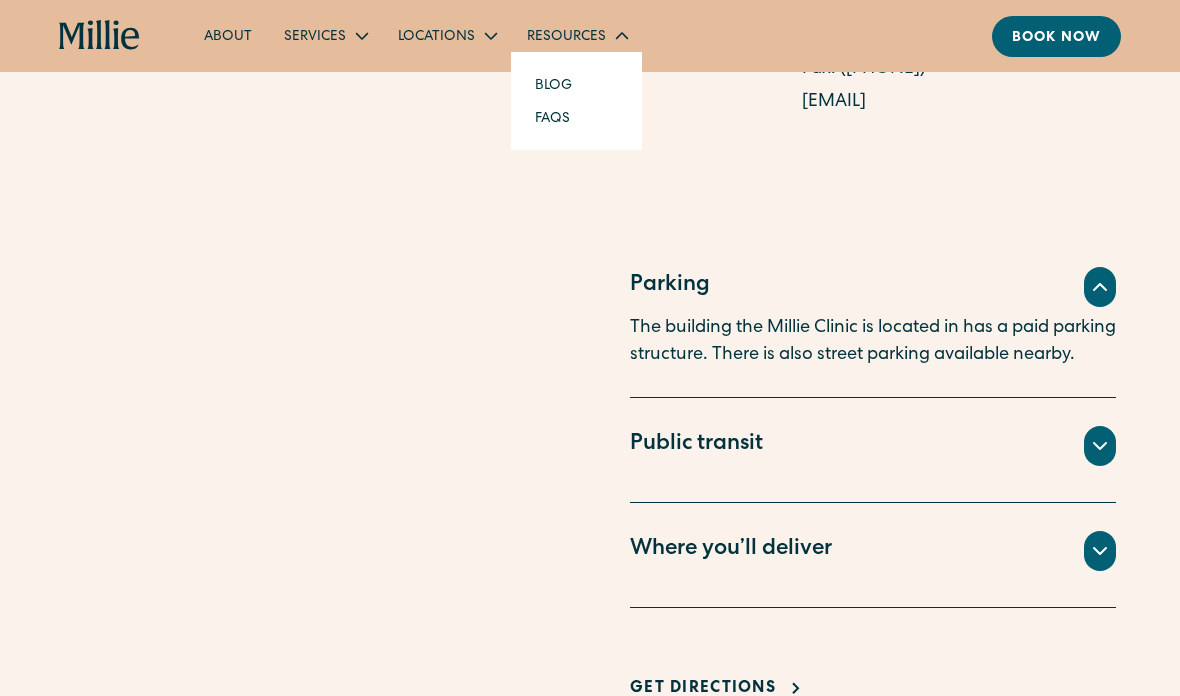 click 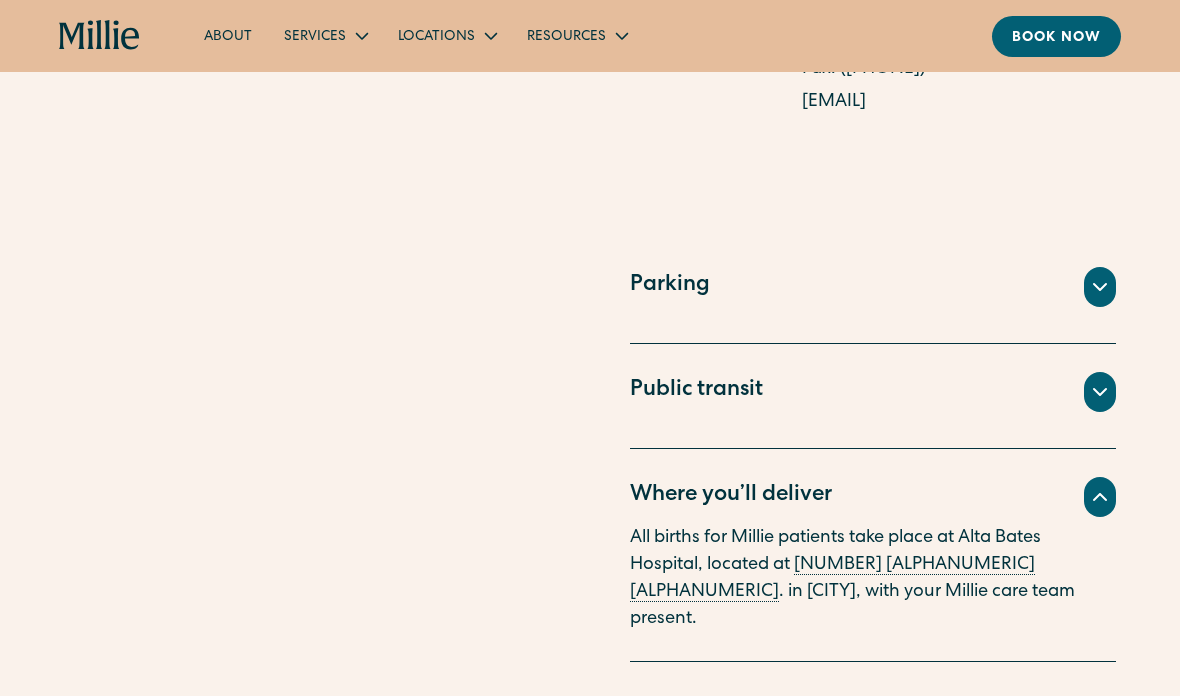 click on "About" at bounding box center [228, 35] 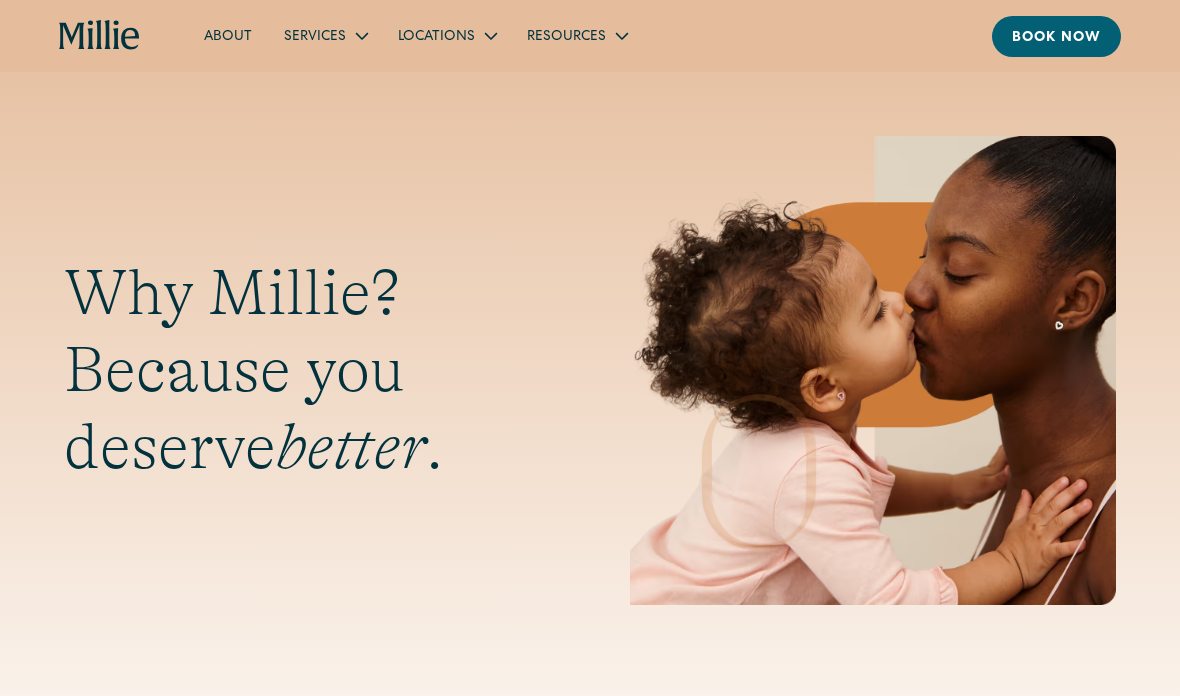 scroll, scrollTop: 0, scrollLeft: 0, axis: both 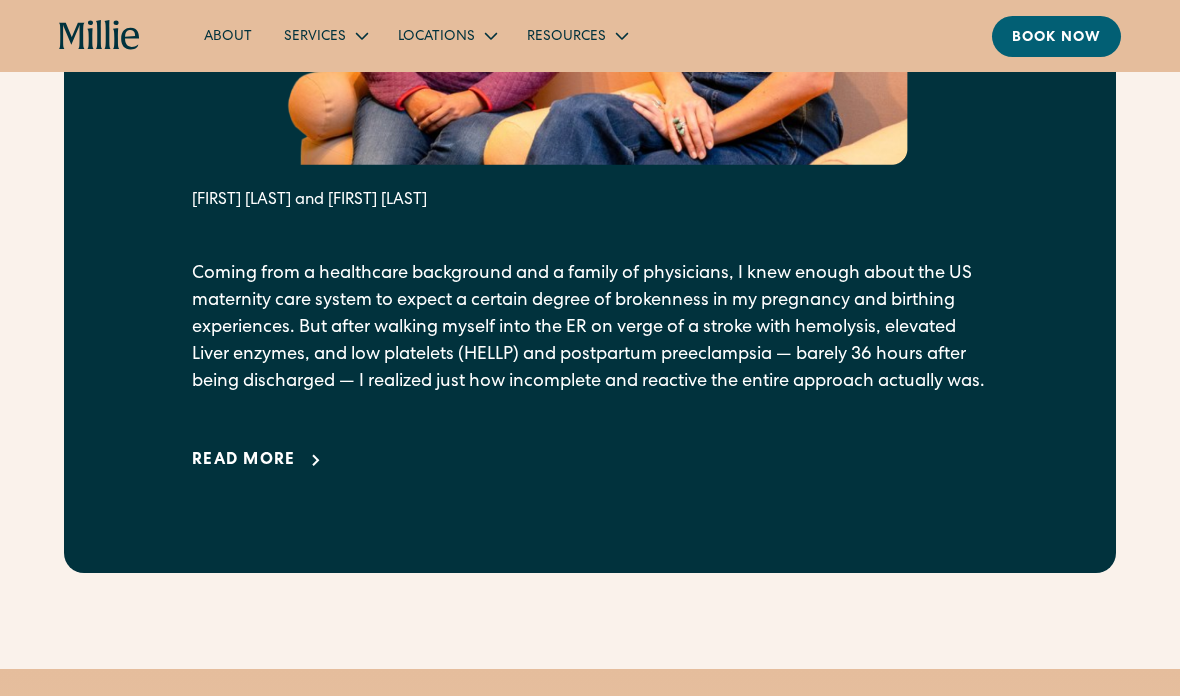 click on "Read more" at bounding box center (244, 461) 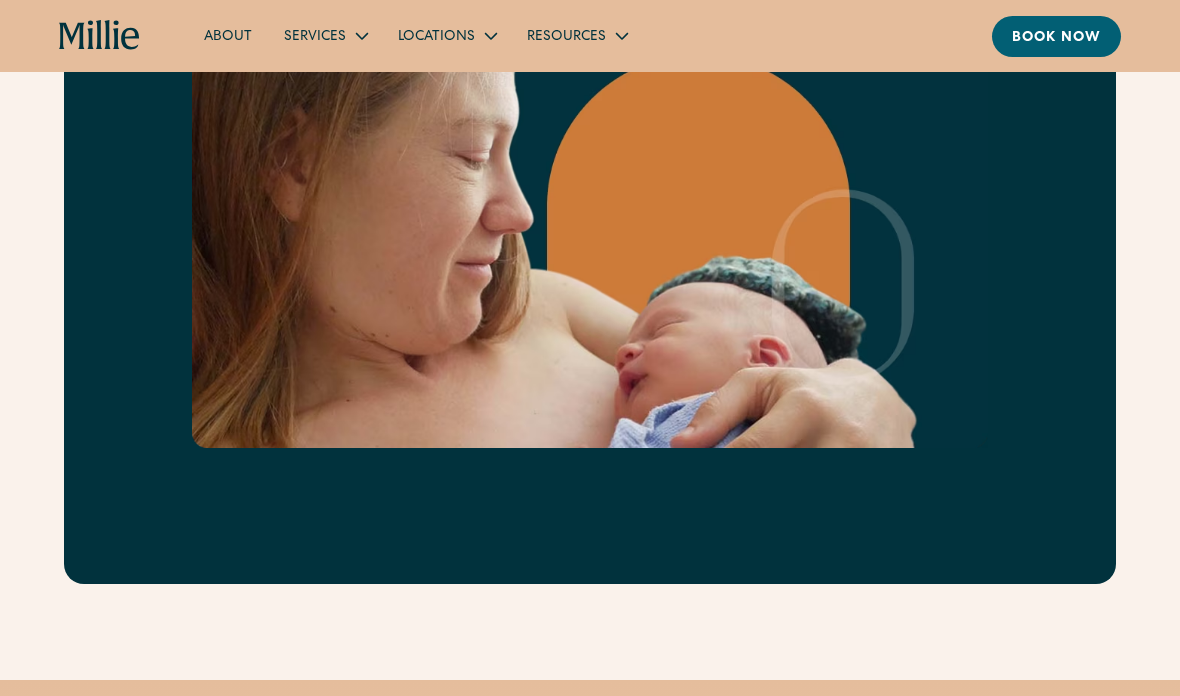 scroll, scrollTop: 3183, scrollLeft: 0, axis: vertical 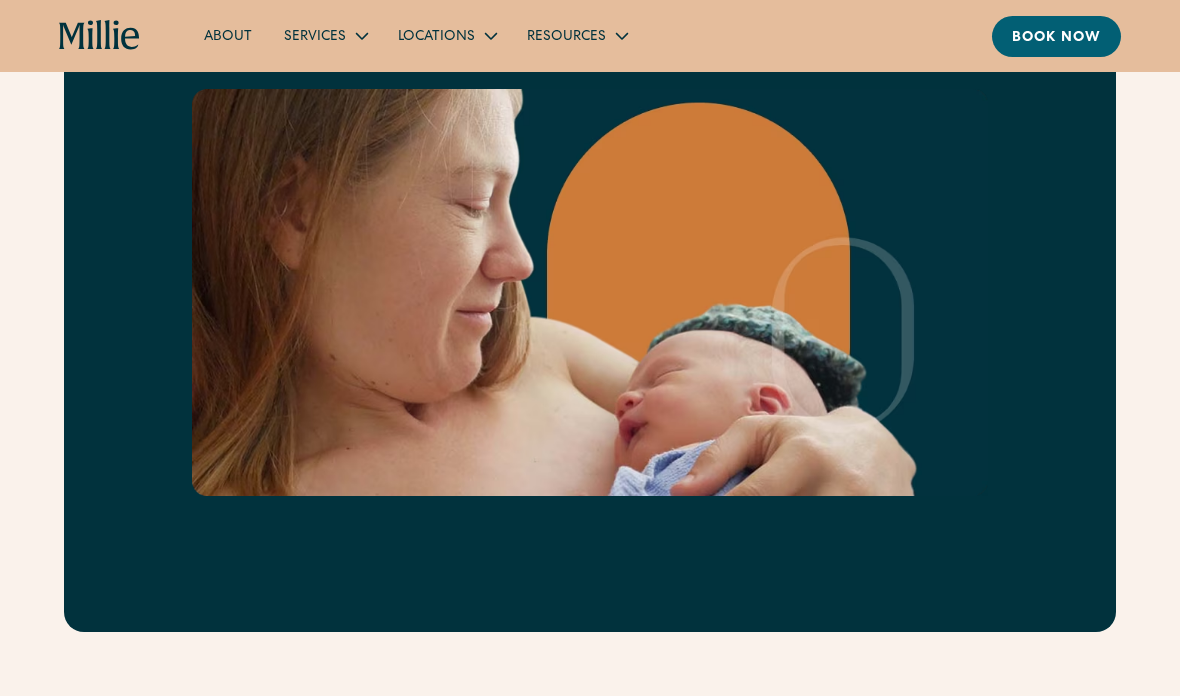 click on "Services" at bounding box center (325, 35) 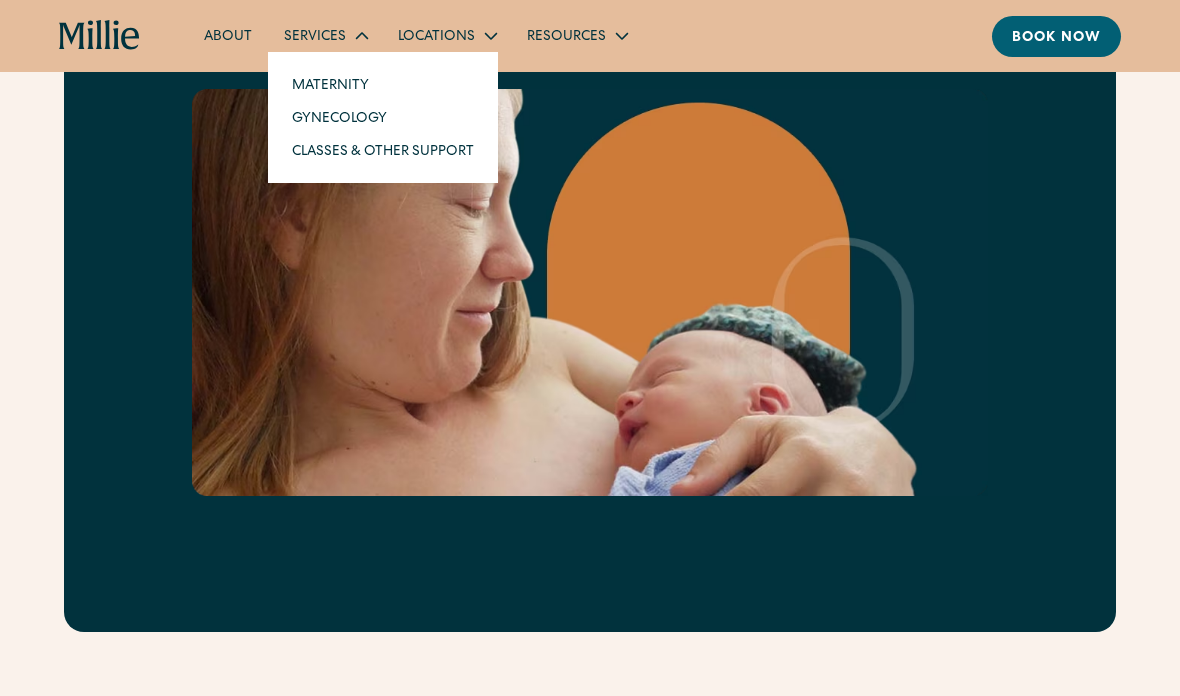 click on "Maternity" at bounding box center [383, 84] 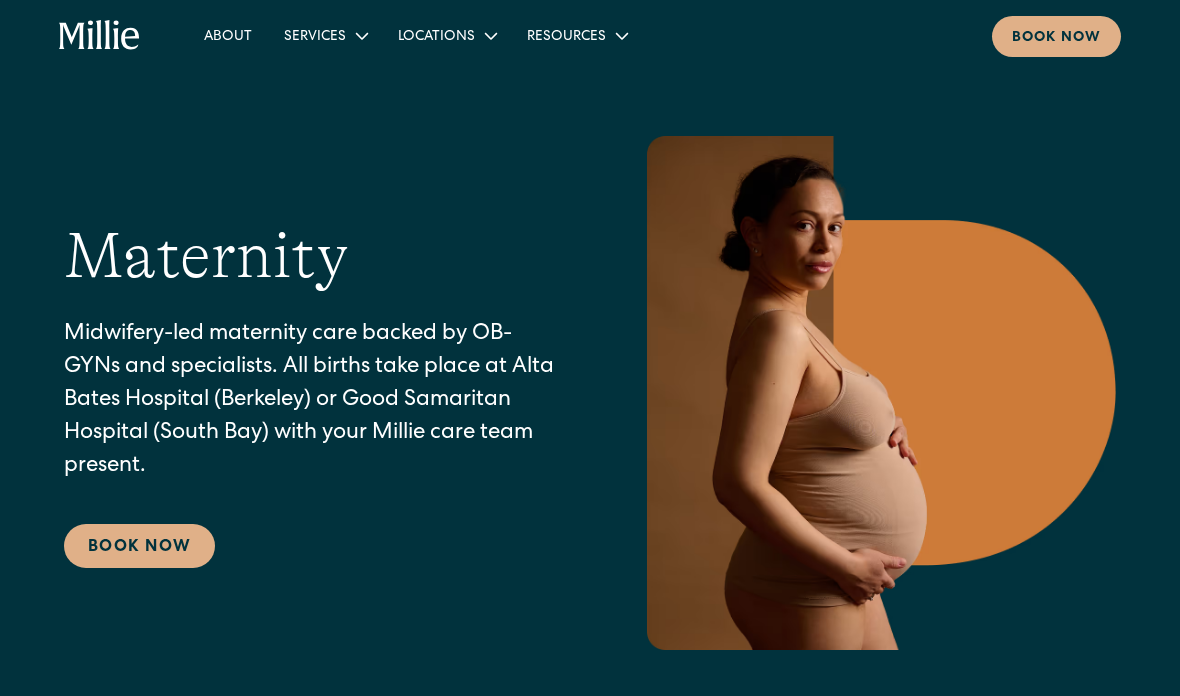 scroll, scrollTop: 0, scrollLeft: 0, axis: both 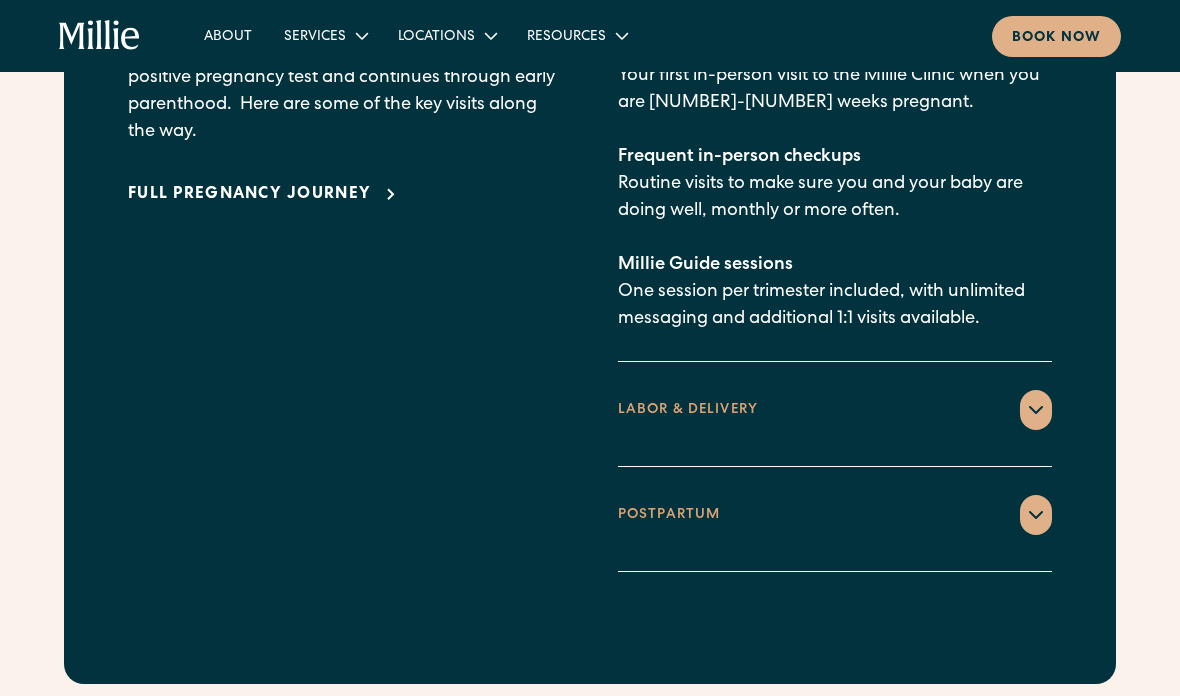 click 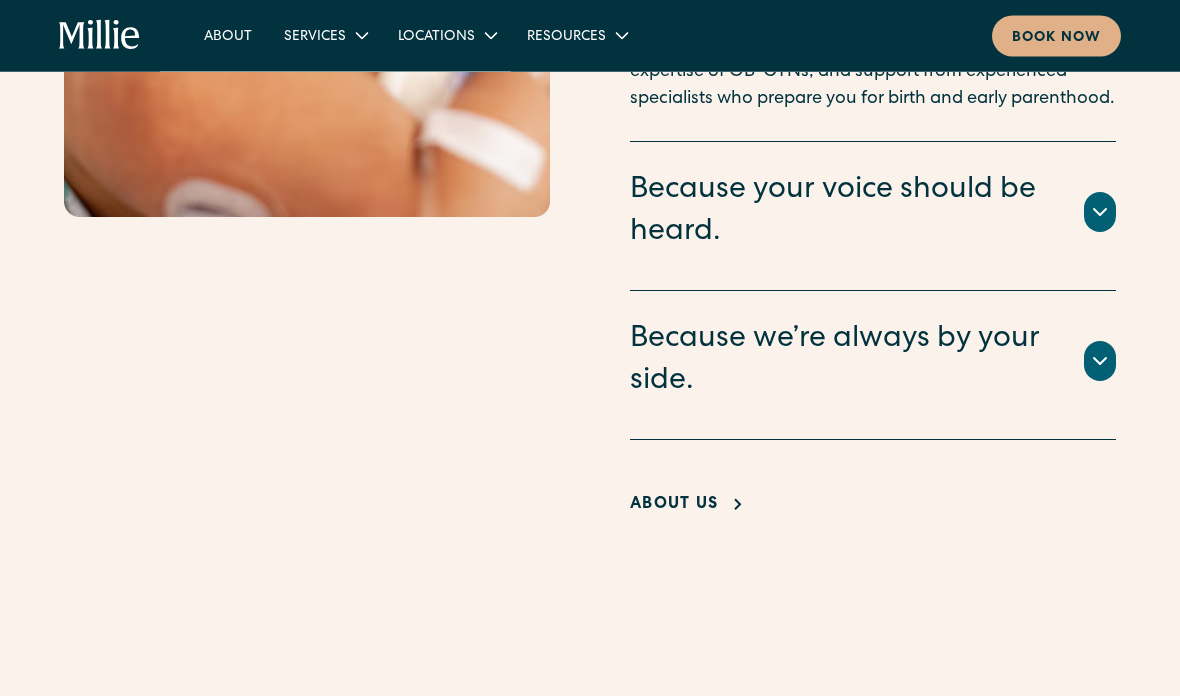 scroll, scrollTop: 3841, scrollLeft: 0, axis: vertical 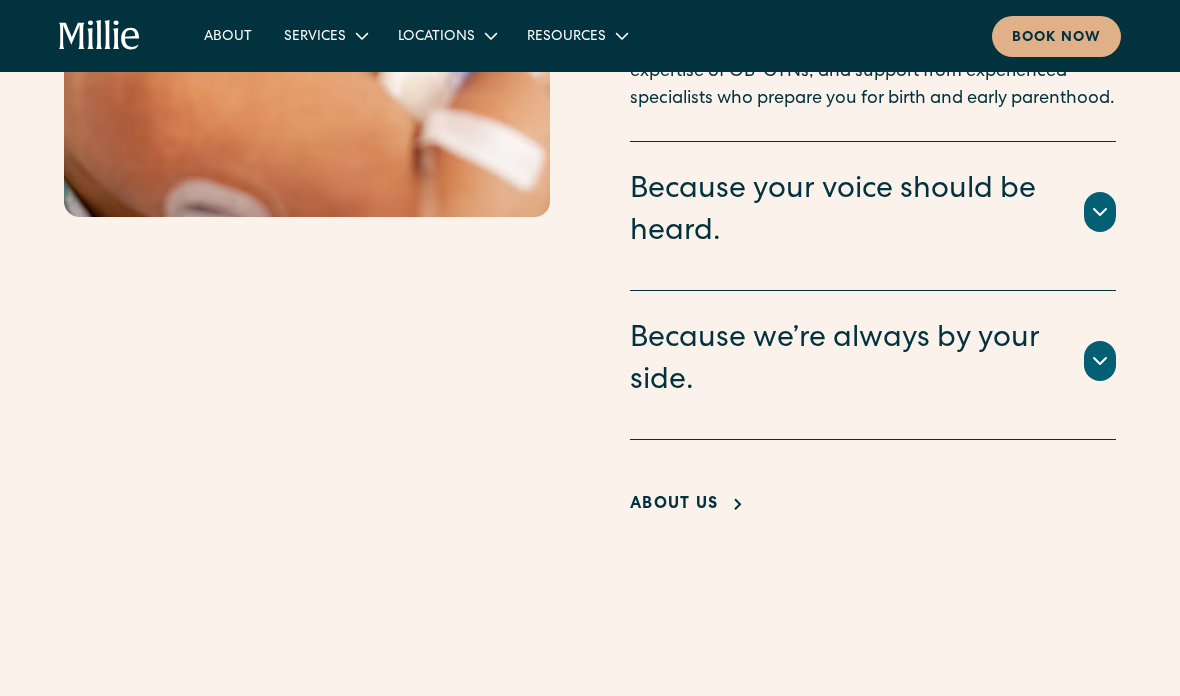 click on "About Us" at bounding box center (674, 505) 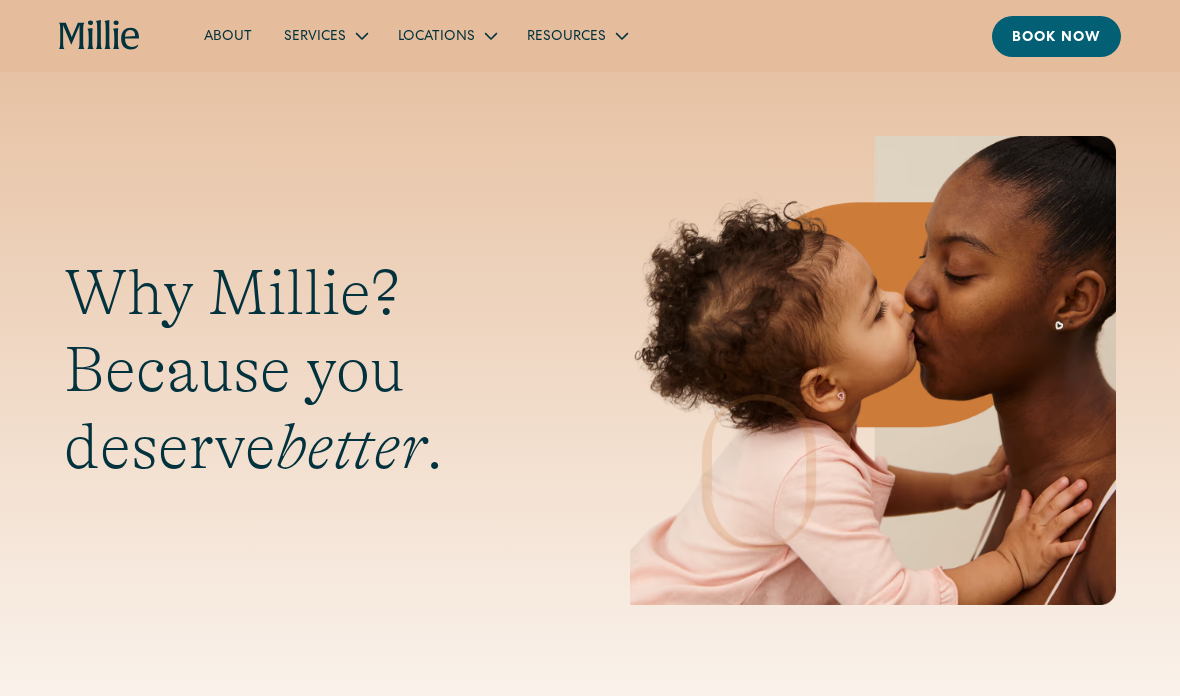 scroll, scrollTop: 0, scrollLeft: 0, axis: both 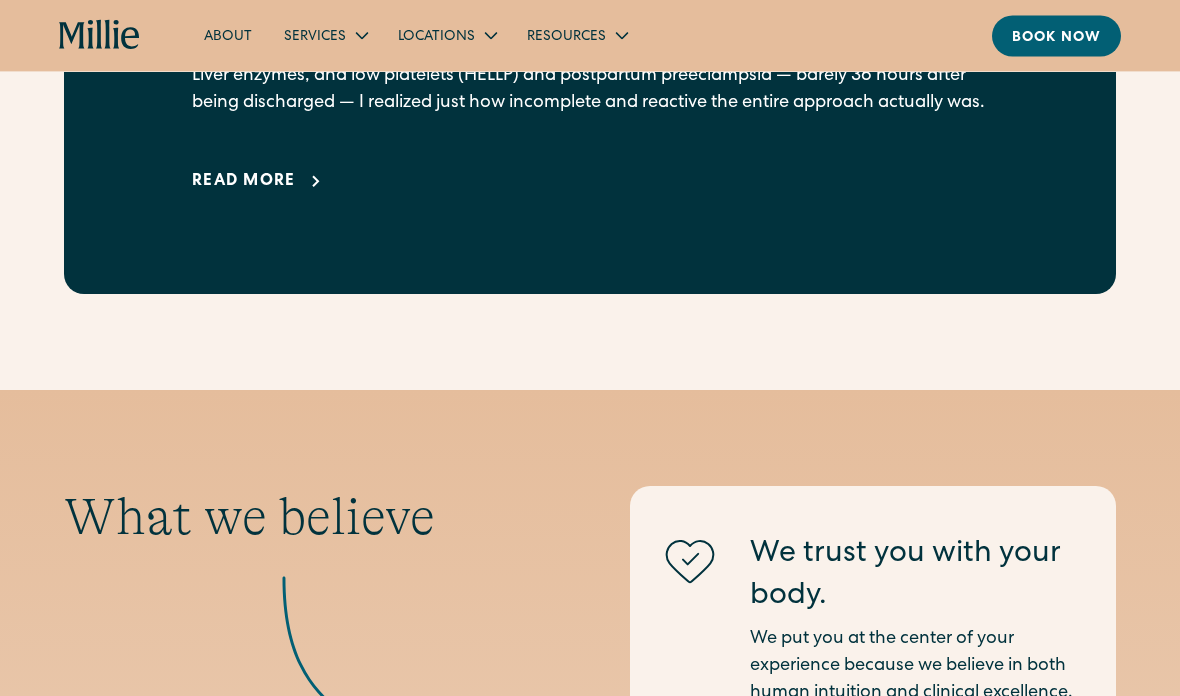 click on "Read more" at bounding box center (244, 183) 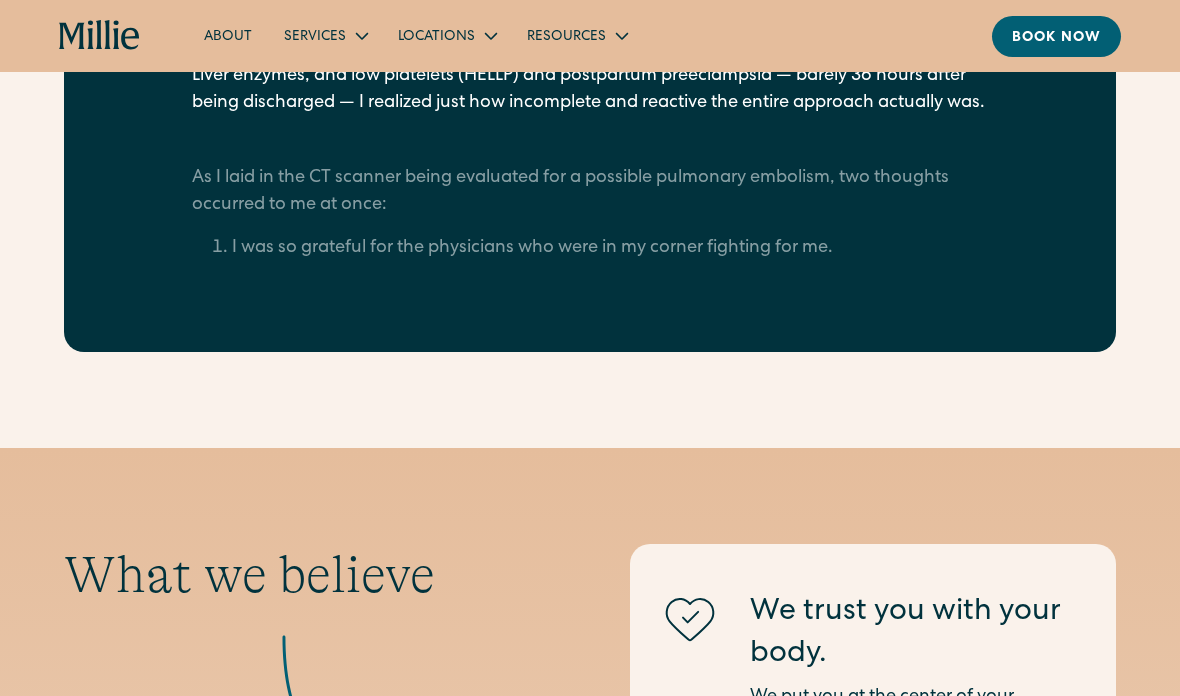 click on "As I laid in the CT scanner being evaluated for a possible pulmonary embolism, two thoughts occurred to me at once:" at bounding box center (590, 192) 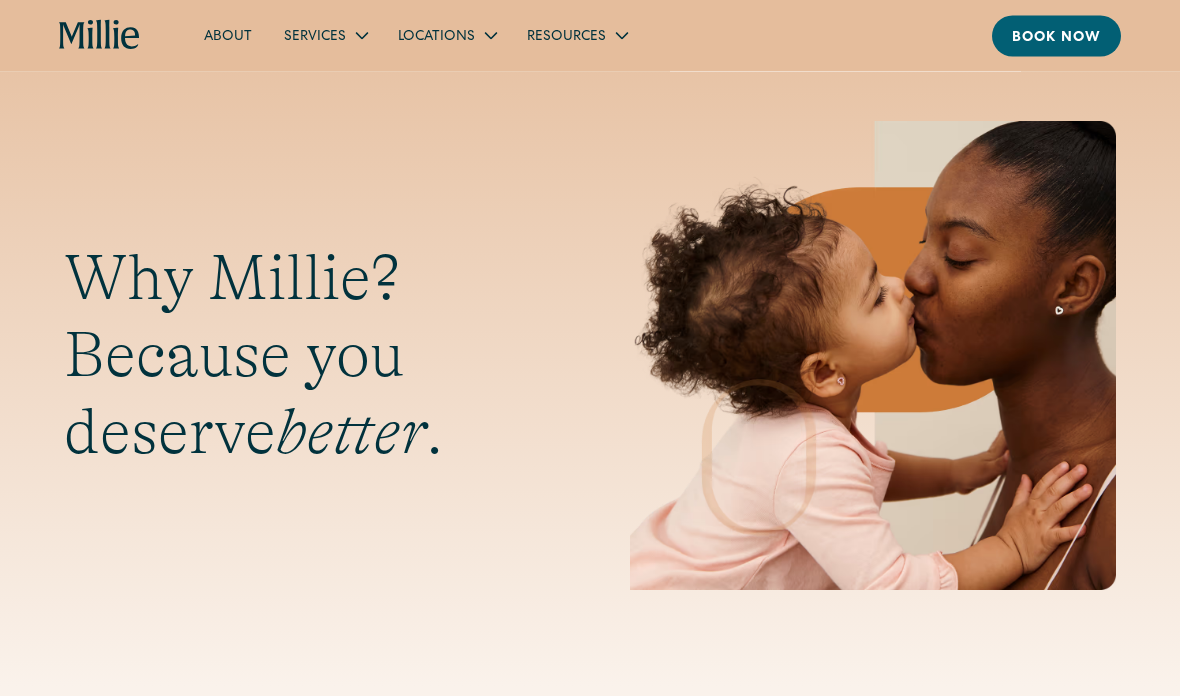 scroll, scrollTop: 0, scrollLeft: 0, axis: both 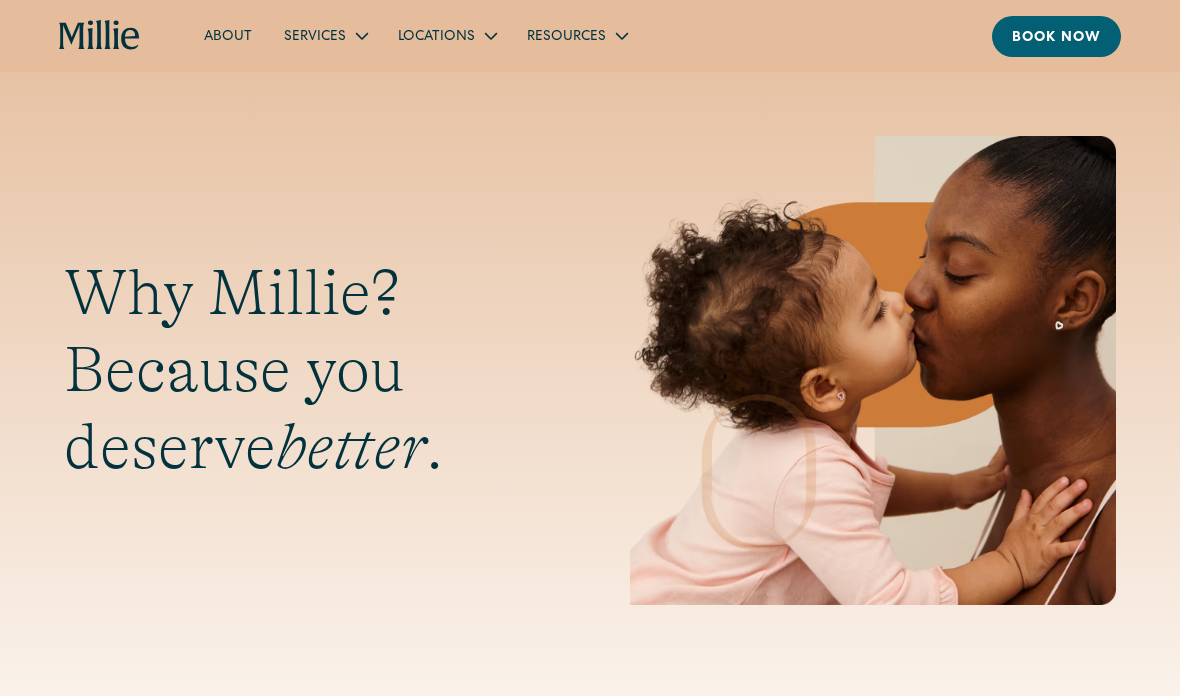 click on "Services" at bounding box center [315, 37] 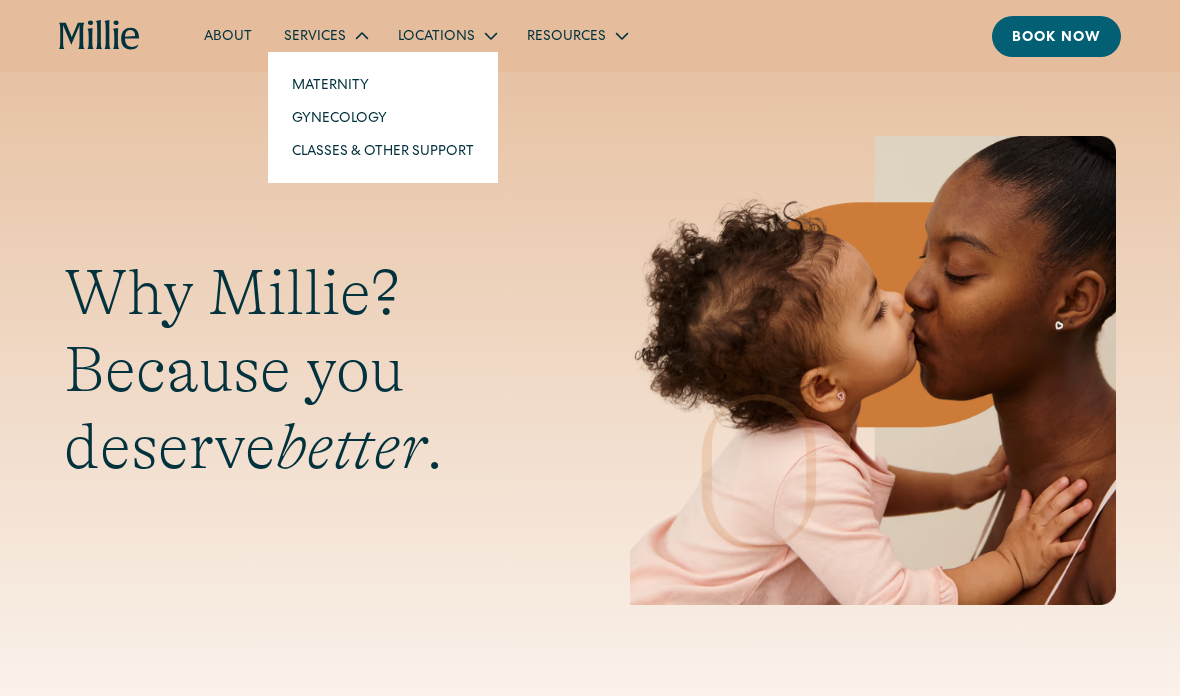 click on "About" at bounding box center [228, 35] 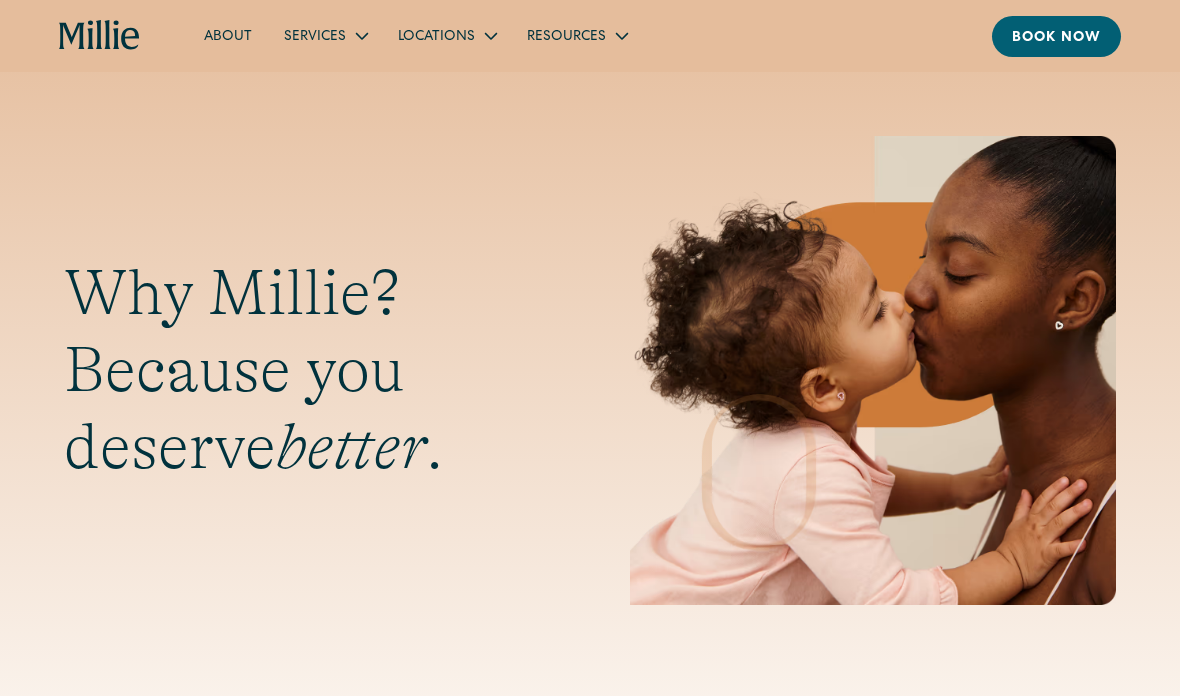 scroll, scrollTop: 0, scrollLeft: 0, axis: both 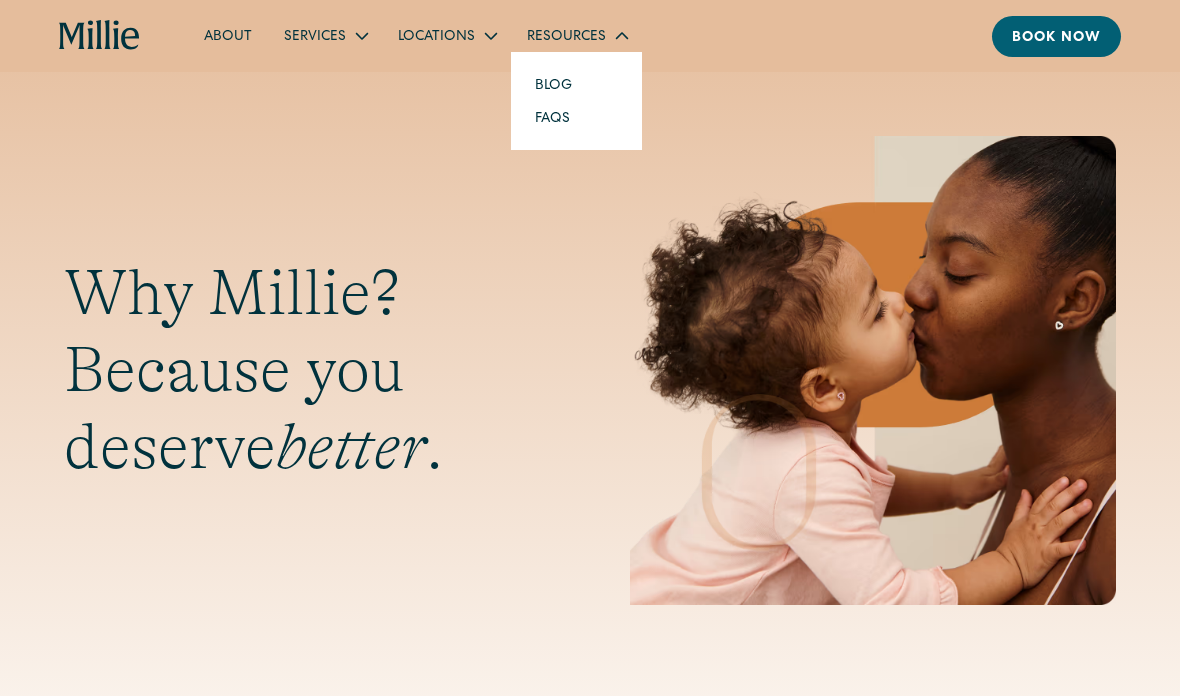 click on "FAQs" at bounding box center (552, 117) 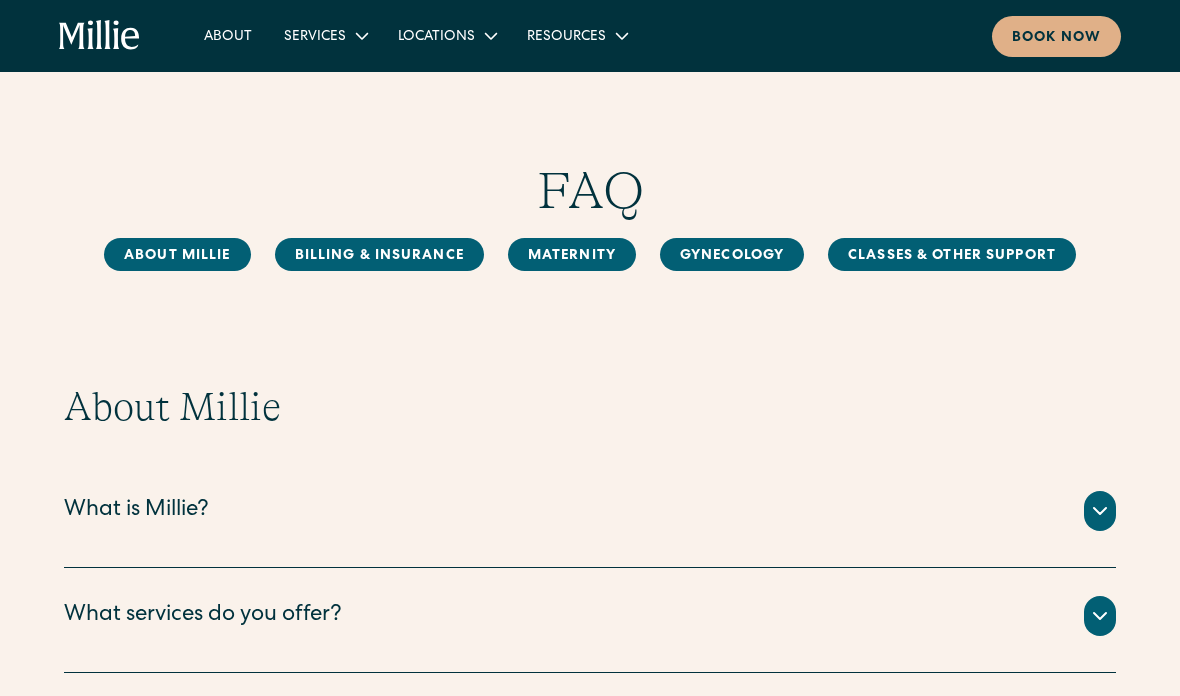 scroll, scrollTop: 0, scrollLeft: 0, axis: both 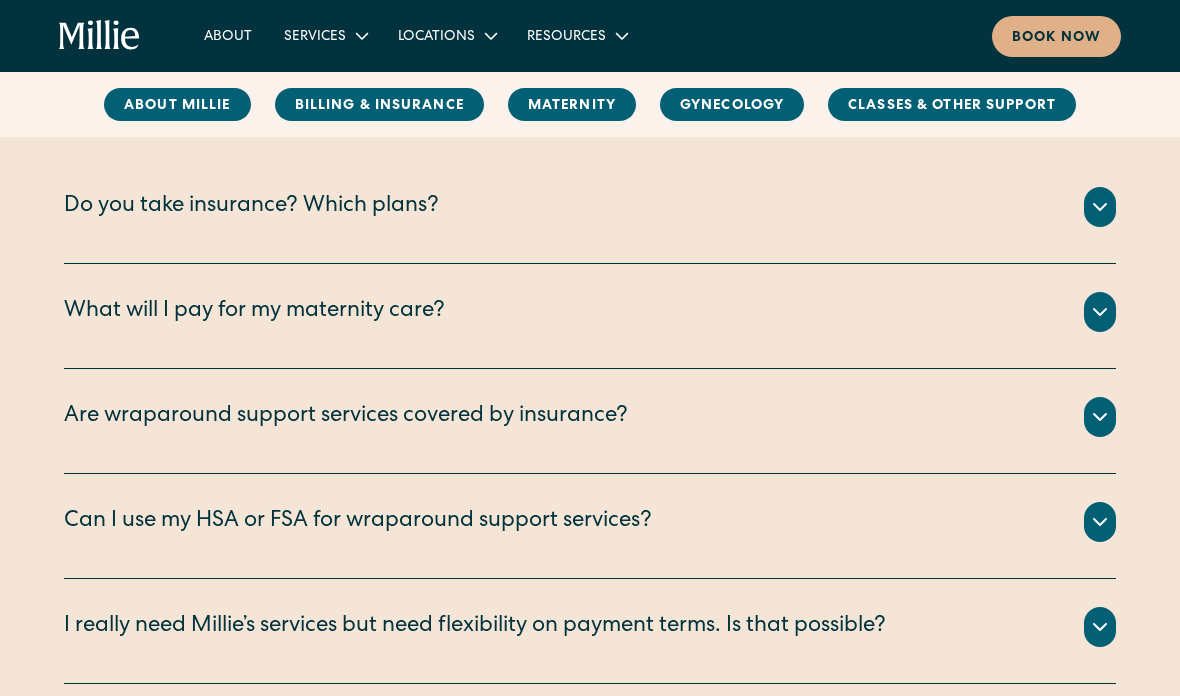 click 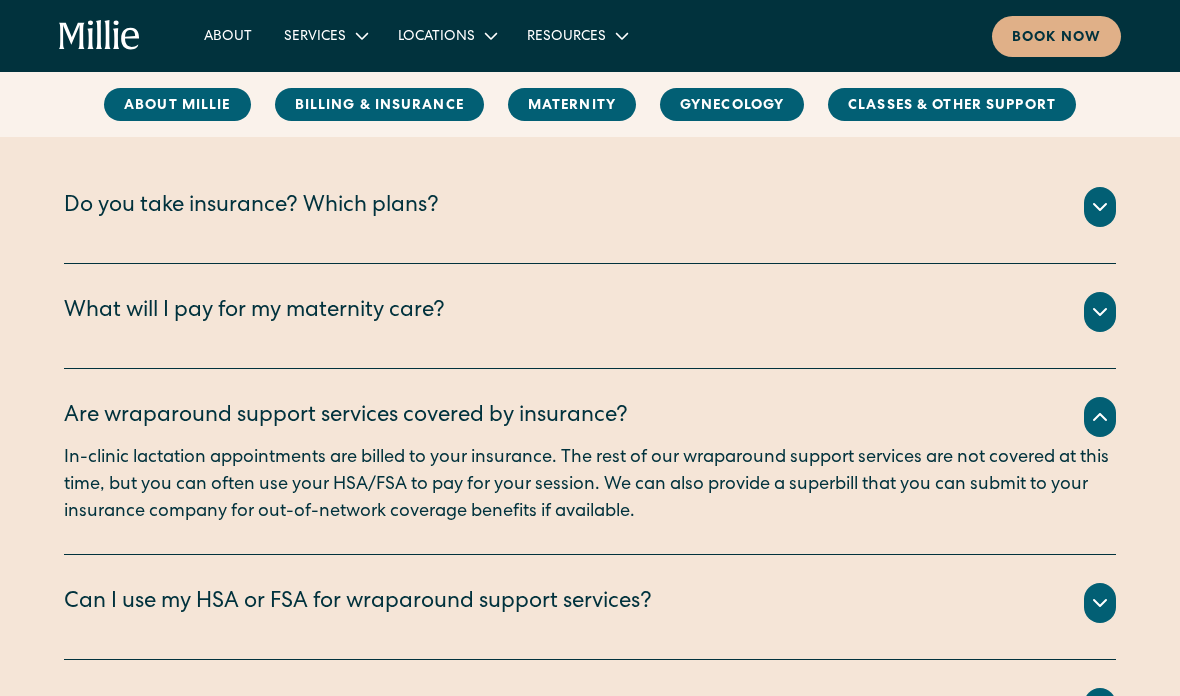 click 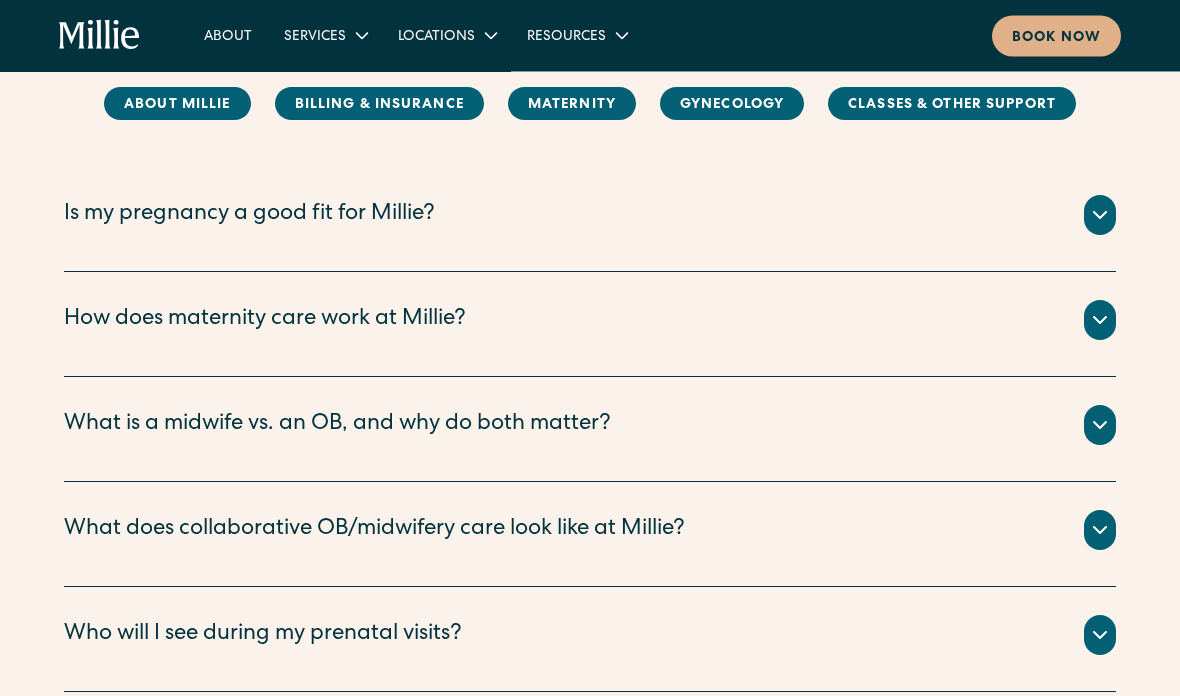 scroll, scrollTop: 1786, scrollLeft: 0, axis: vertical 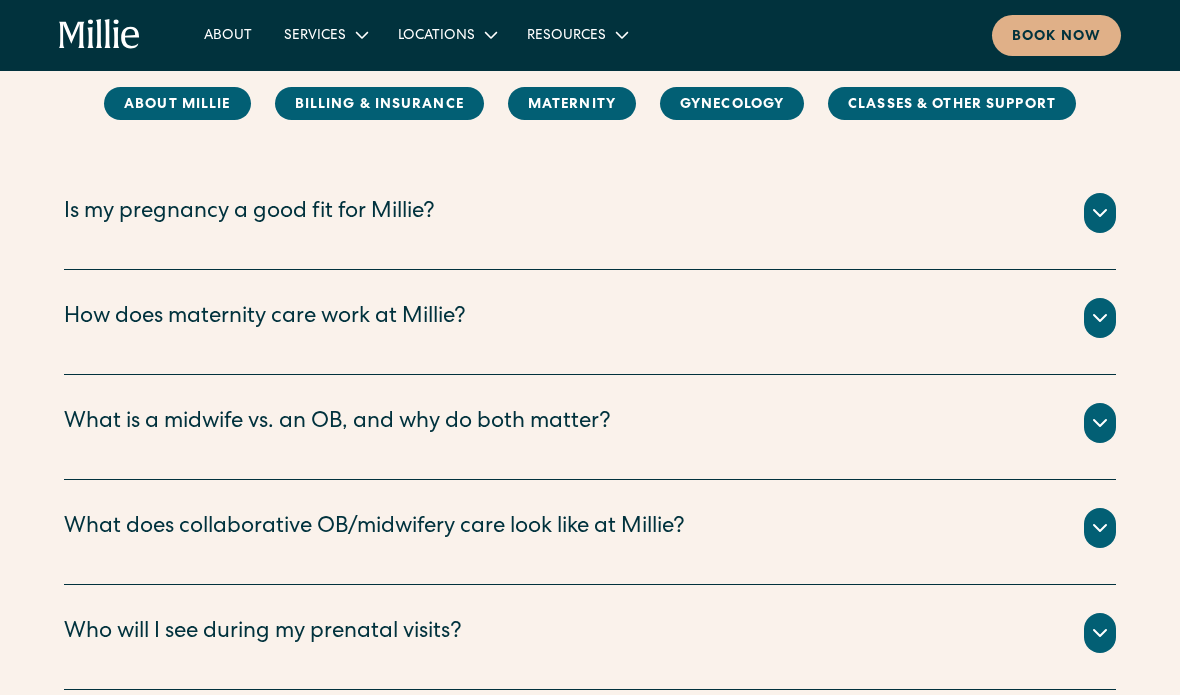 click 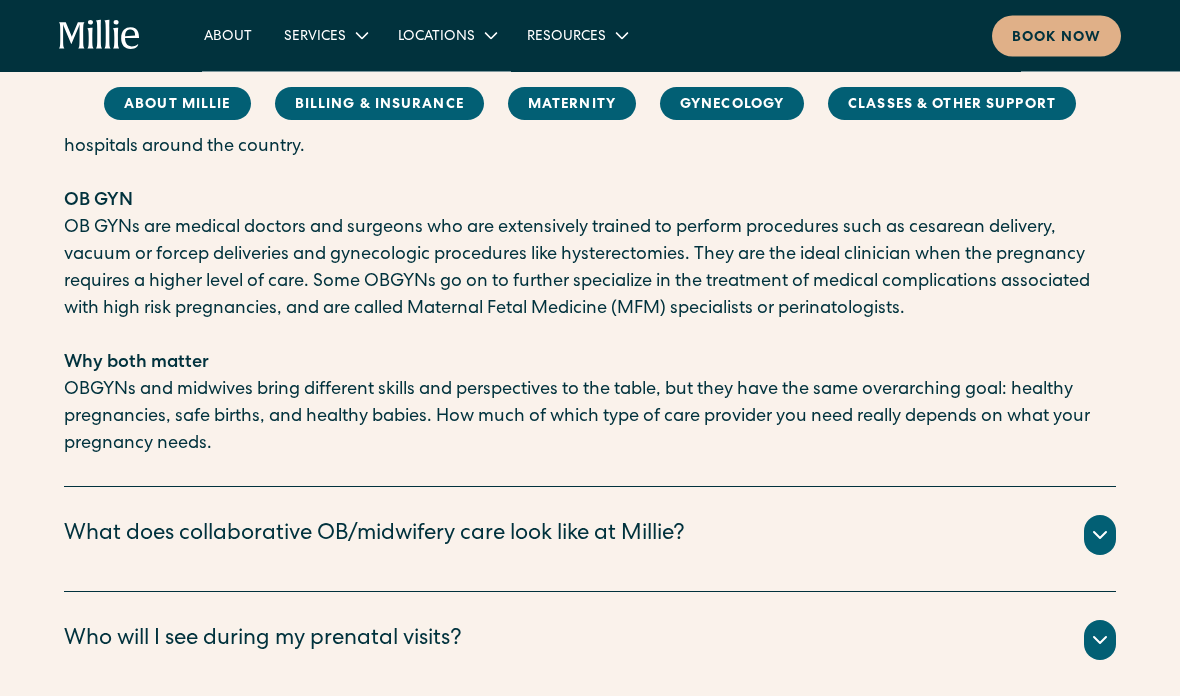 scroll, scrollTop: 2347, scrollLeft: 0, axis: vertical 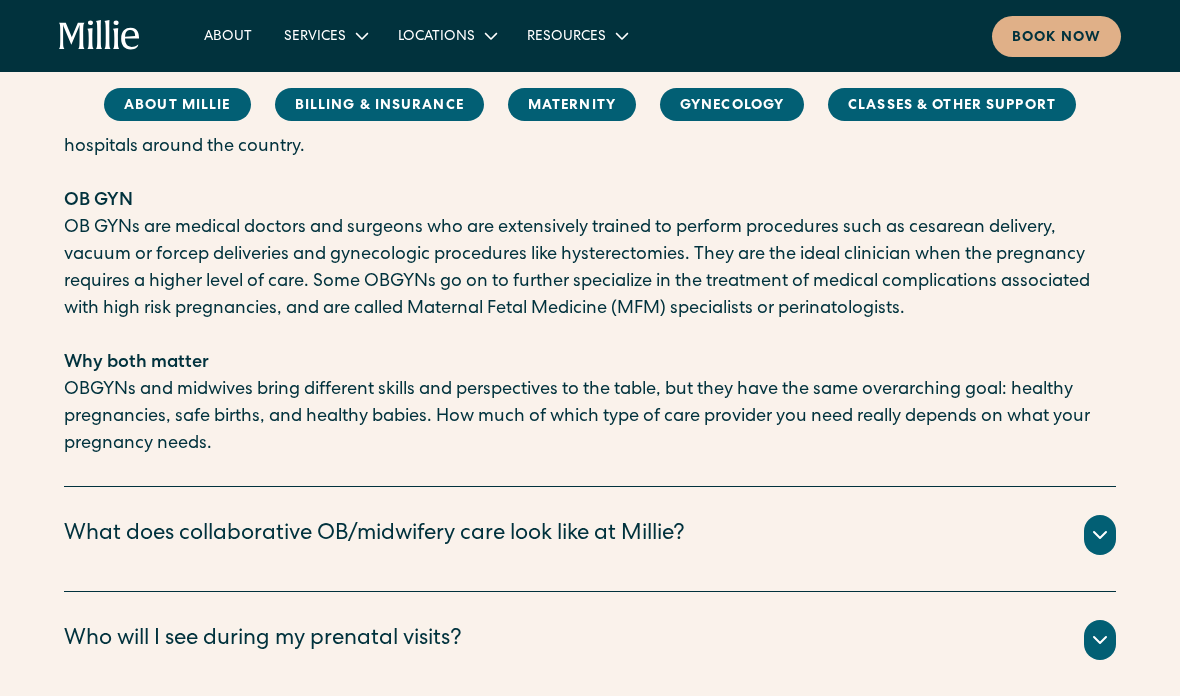 click 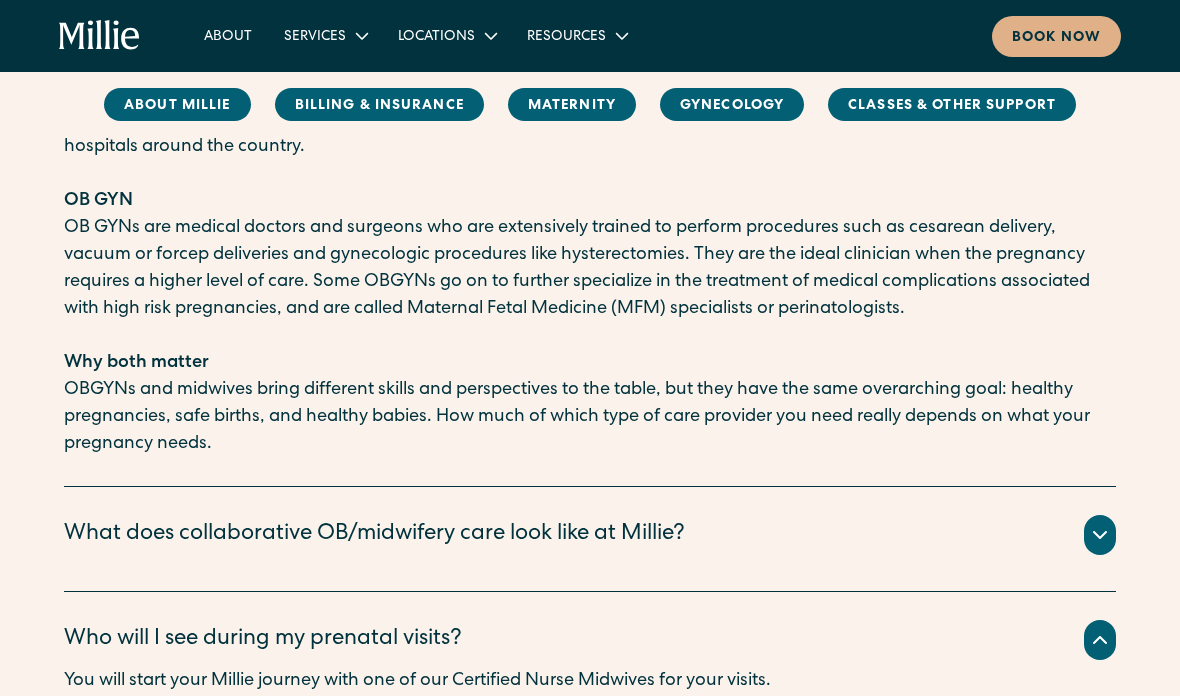click 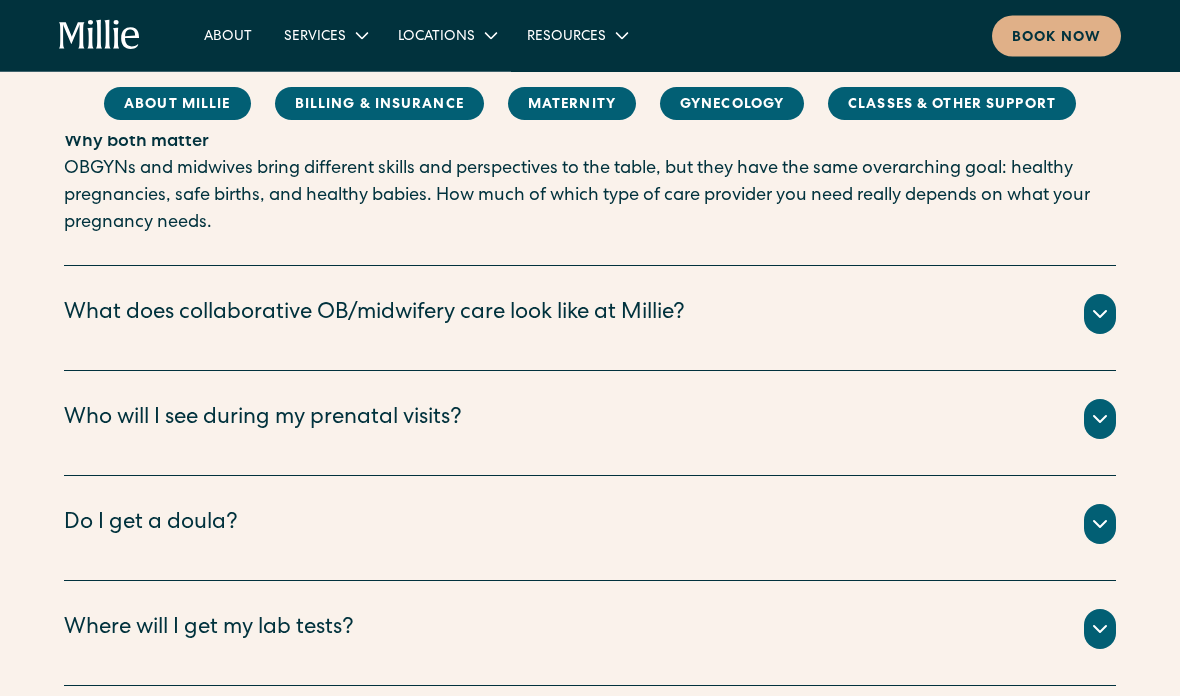 click at bounding box center (1100, 525) 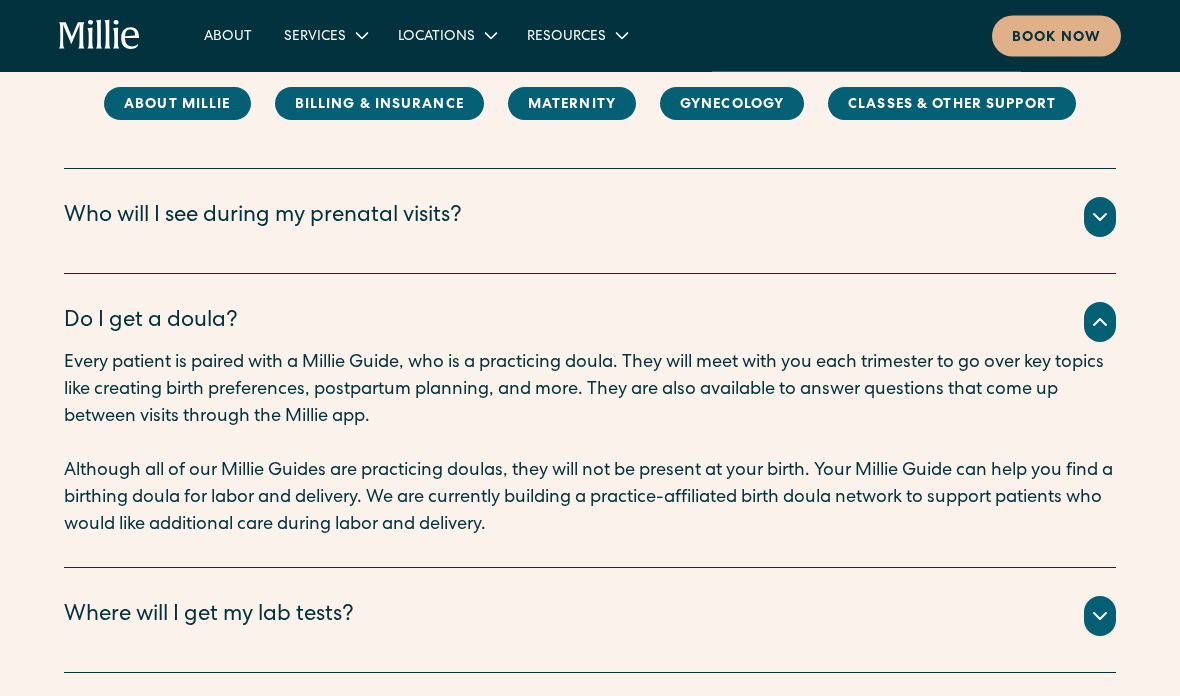 scroll, scrollTop: 2771, scrollLeft: 0, axis: vertical 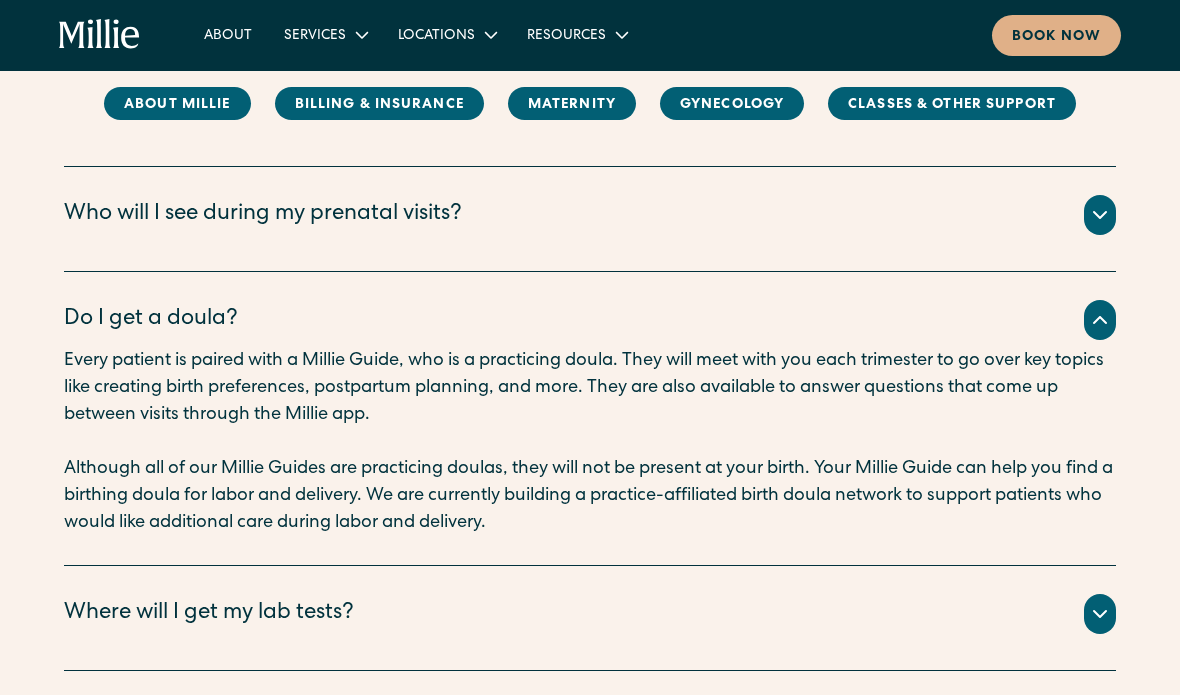 click at bounding box center (1100, 321) 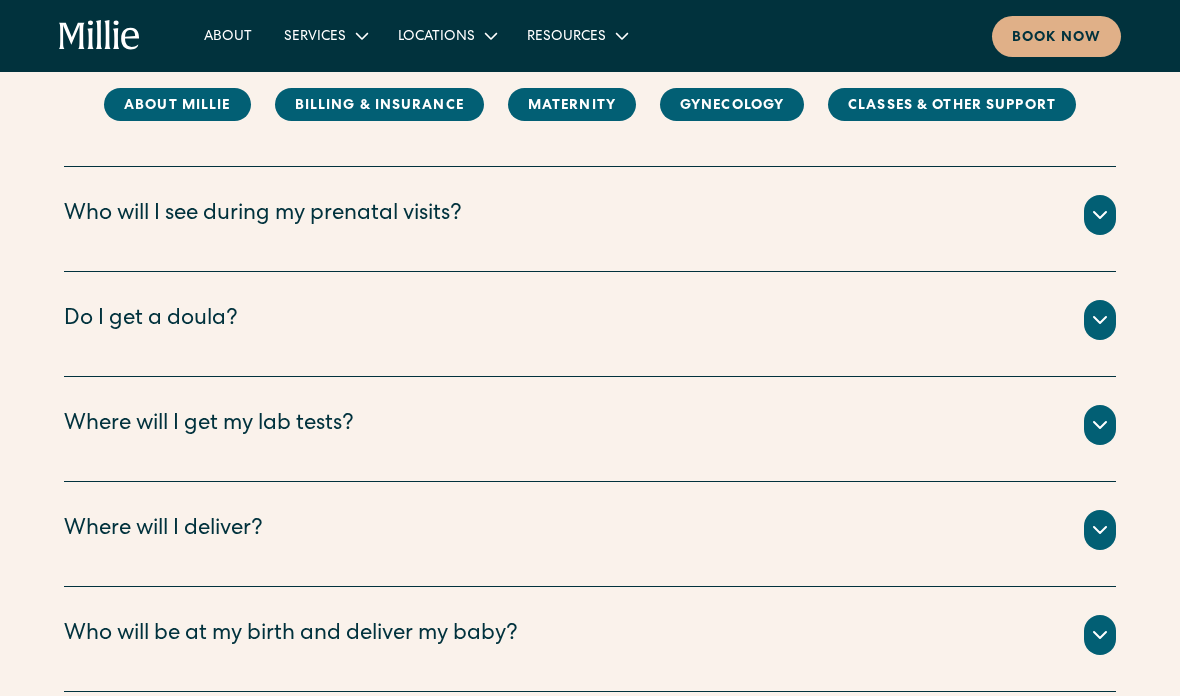 click 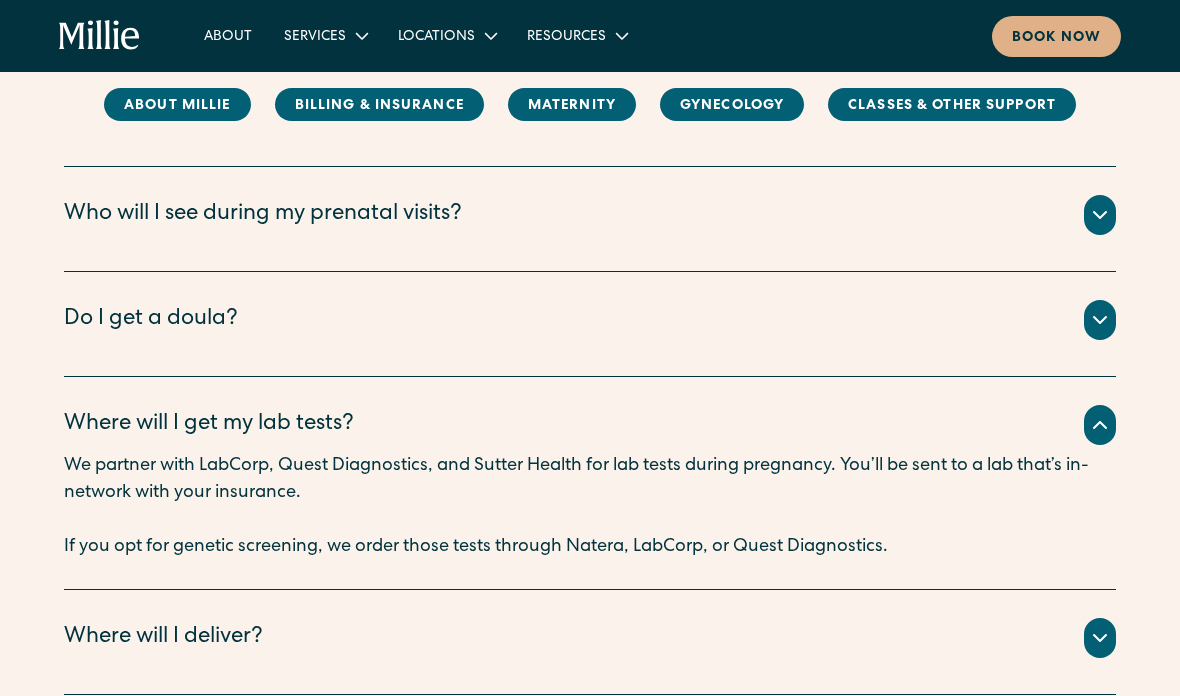 click at bounding box center (1100, 425) 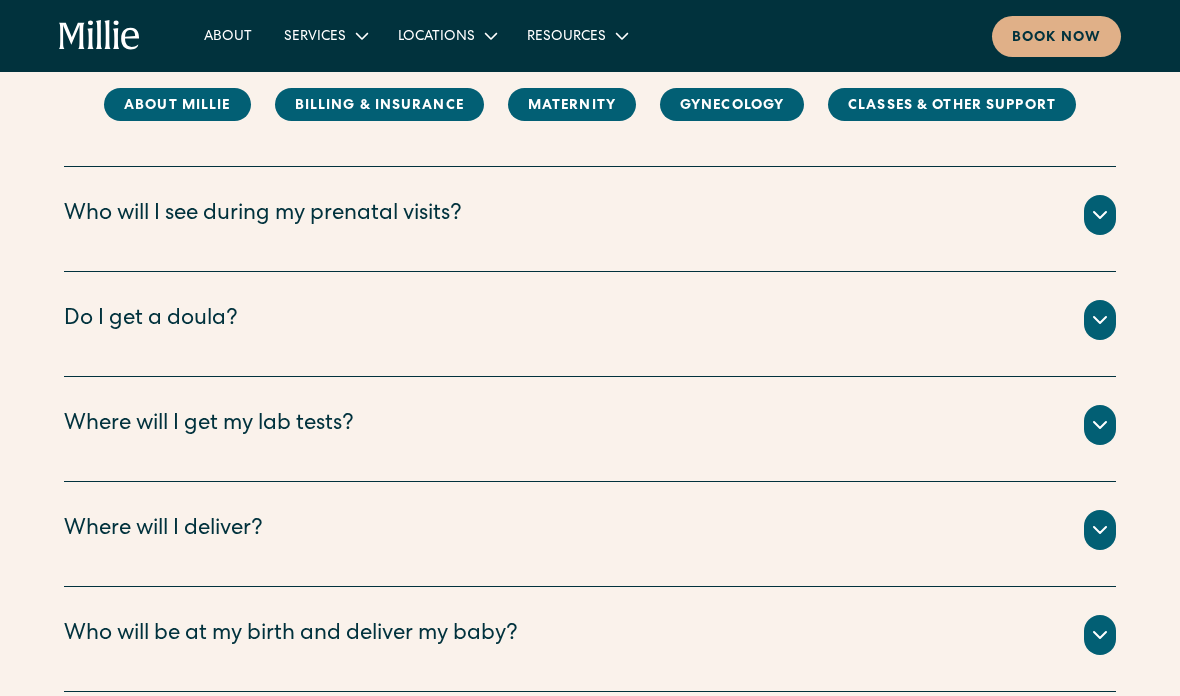 click 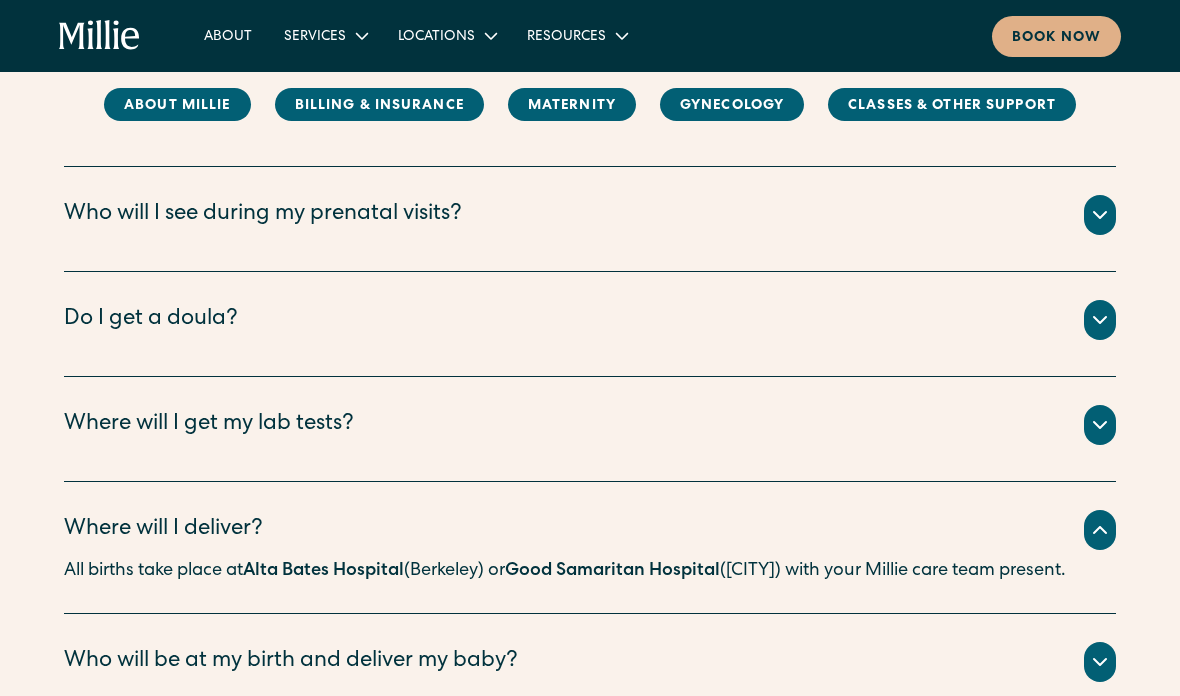 click 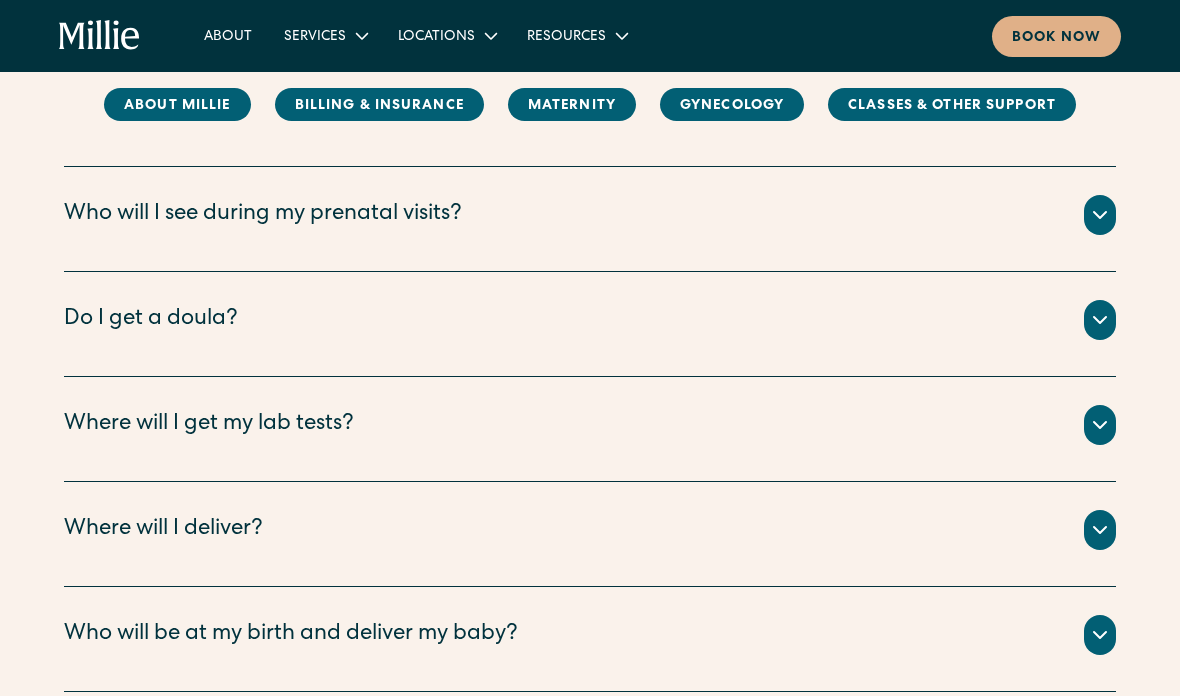 click 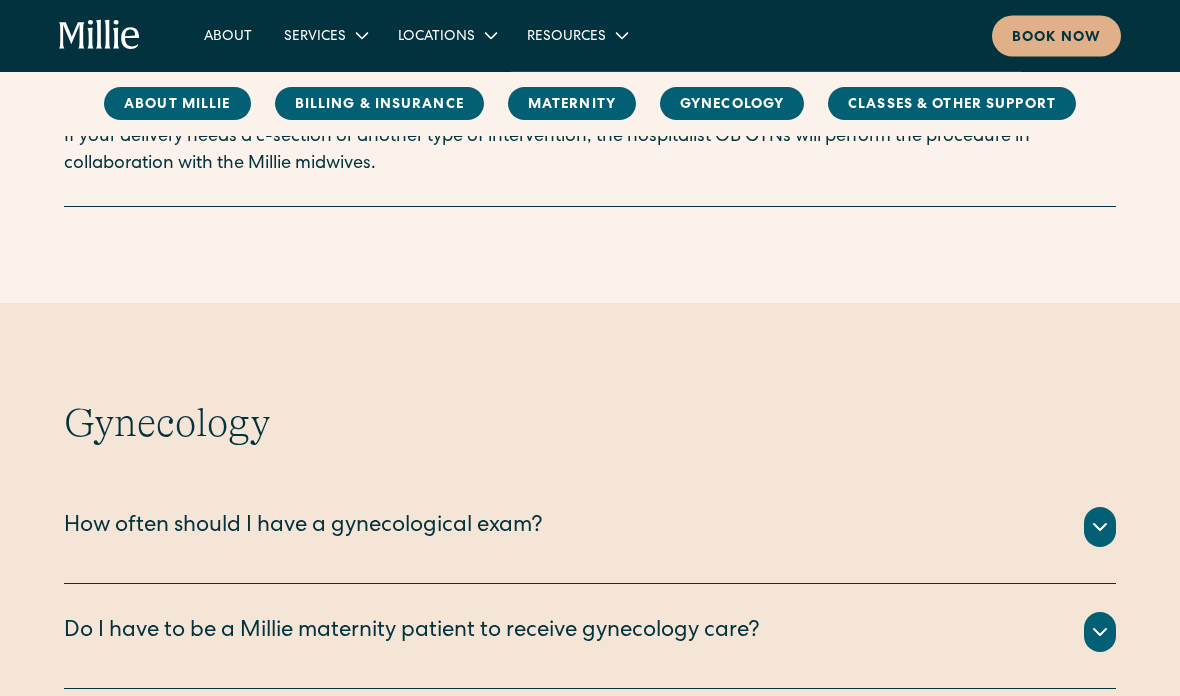 scroll, scrollTop: 3419, scrollLeft: 0, axis: vertical 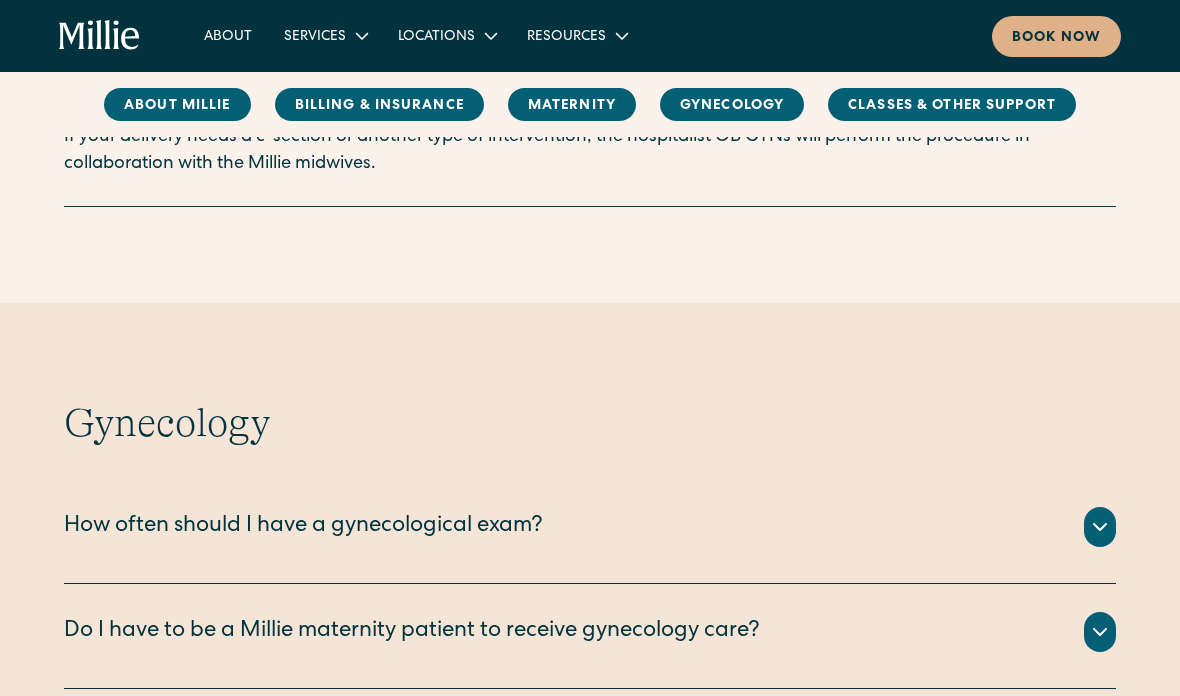 click 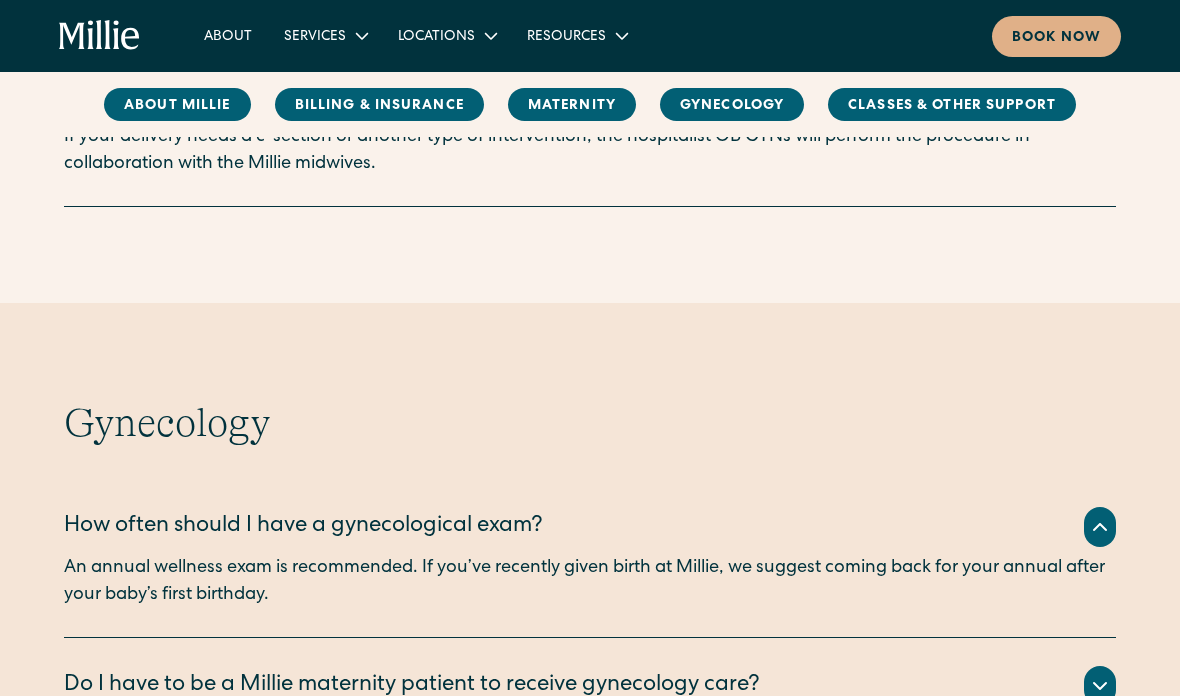 click 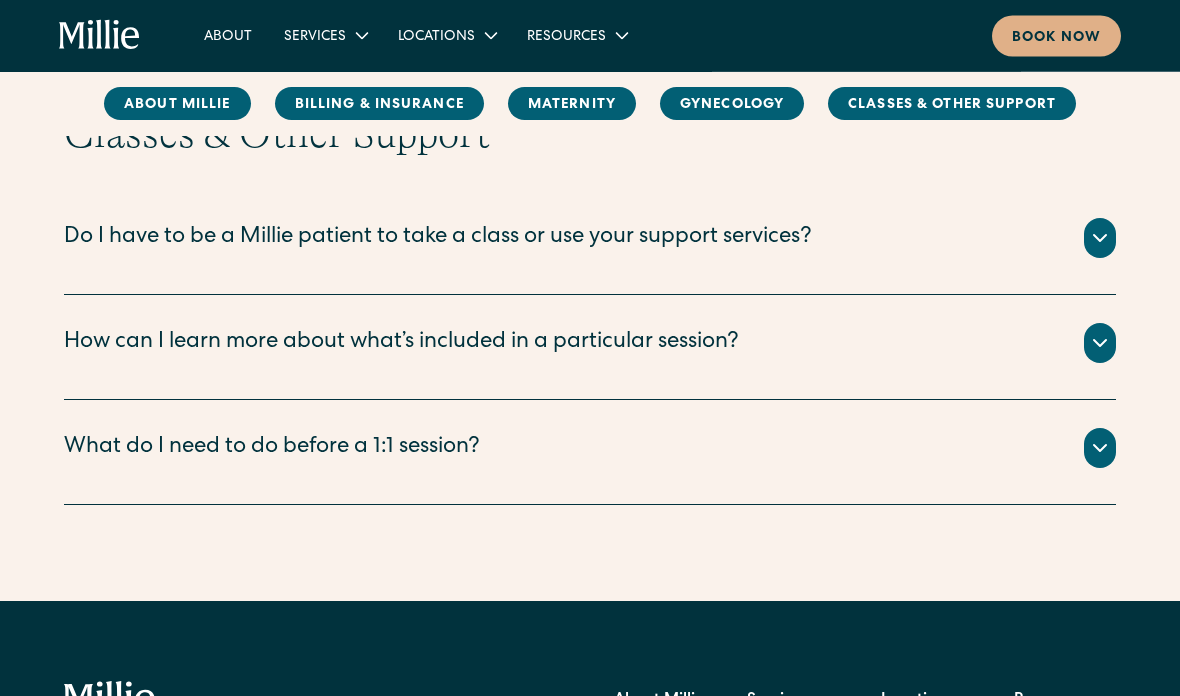 scroll, scrollTop: 4296, scrollLeft: 0, axis: vertical 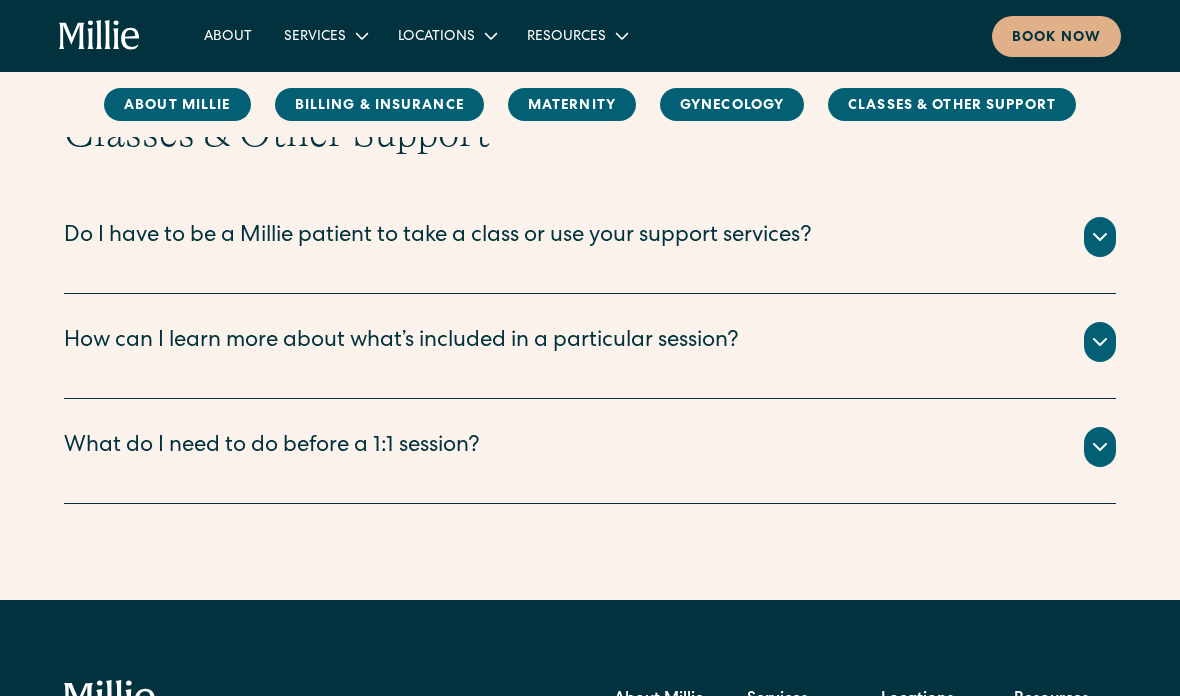 click 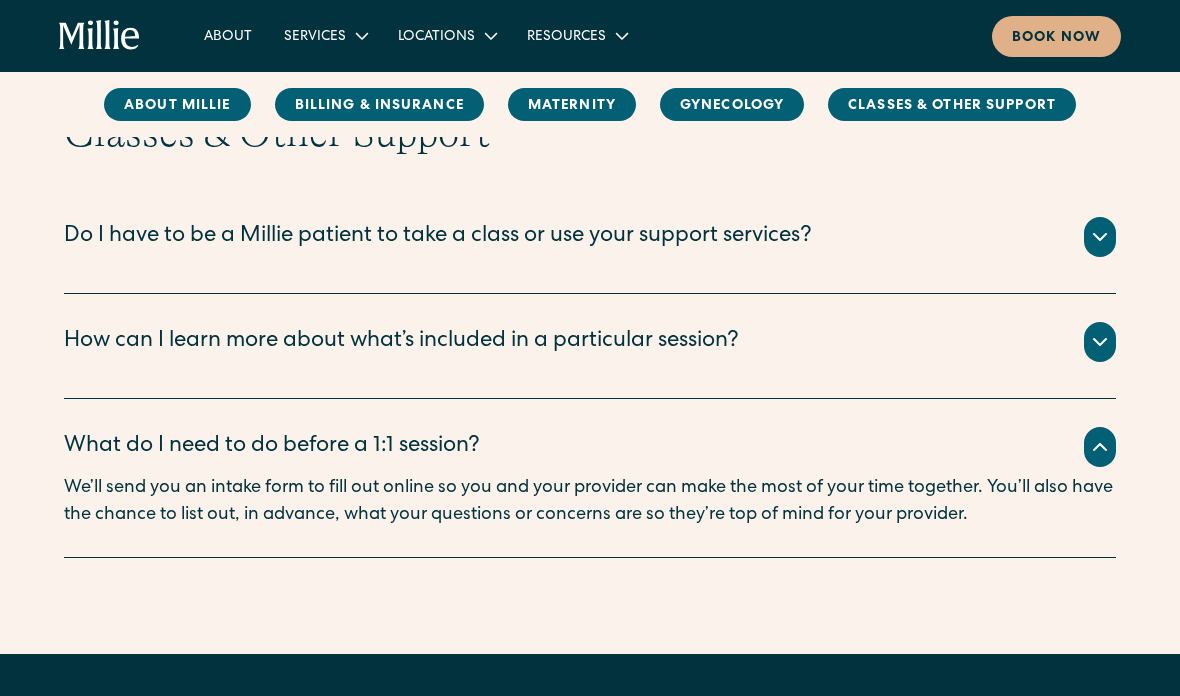 click 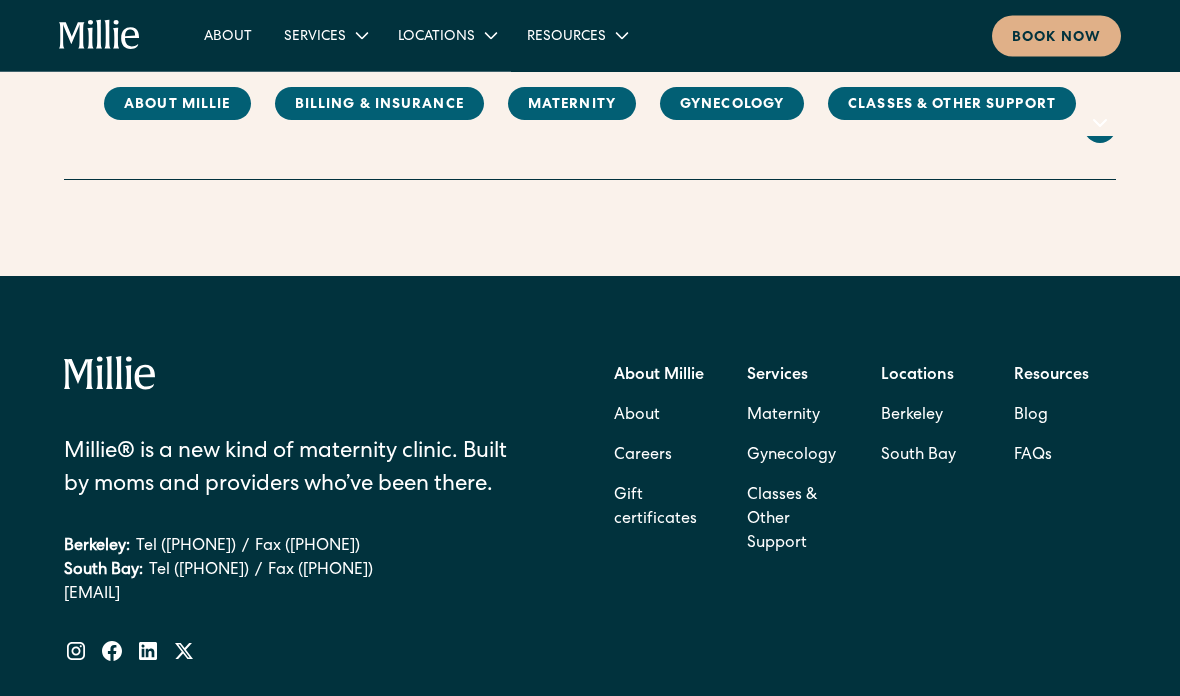 scroll, scrollTop: 4620, scrollLeft: 0, axis: vertical 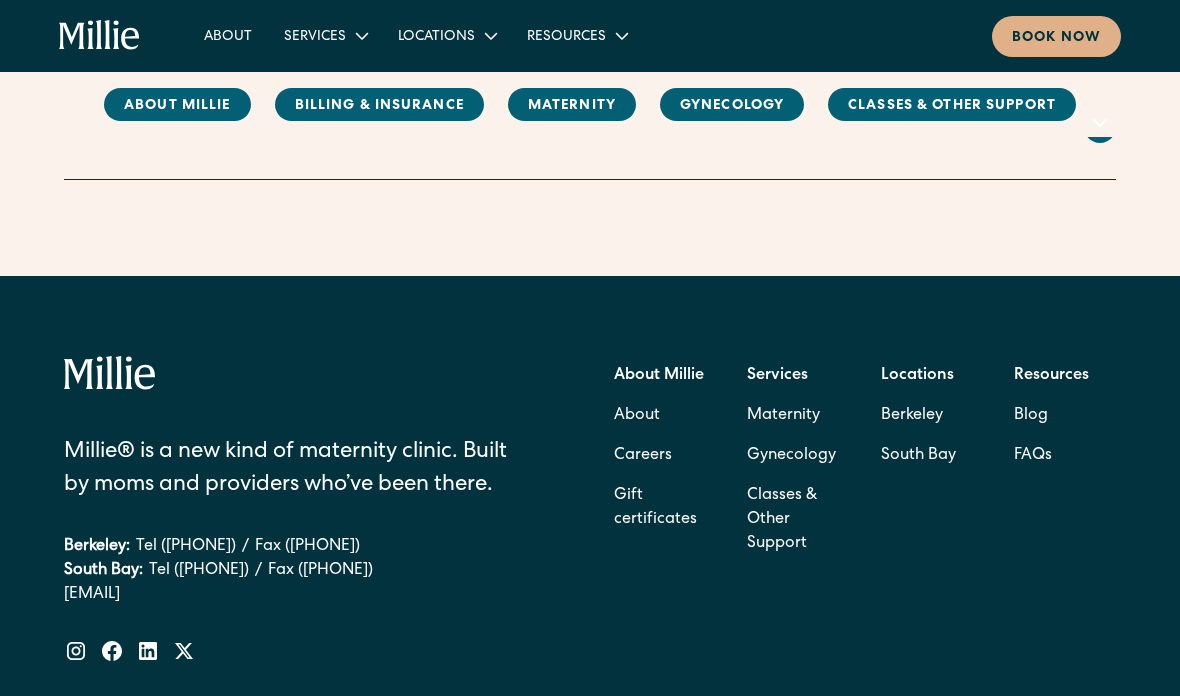 click on "Blog" at bounding box center [1031, 416] 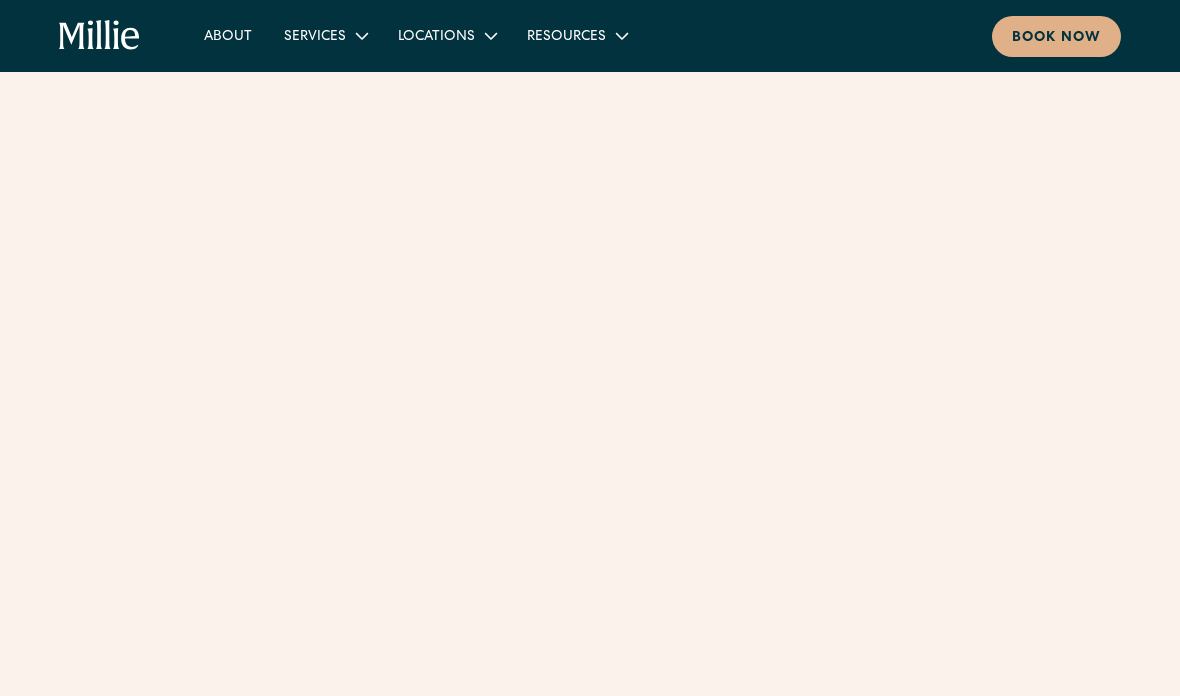 scroll, scrollTop: 0, scrollLeft: 0, axis: both 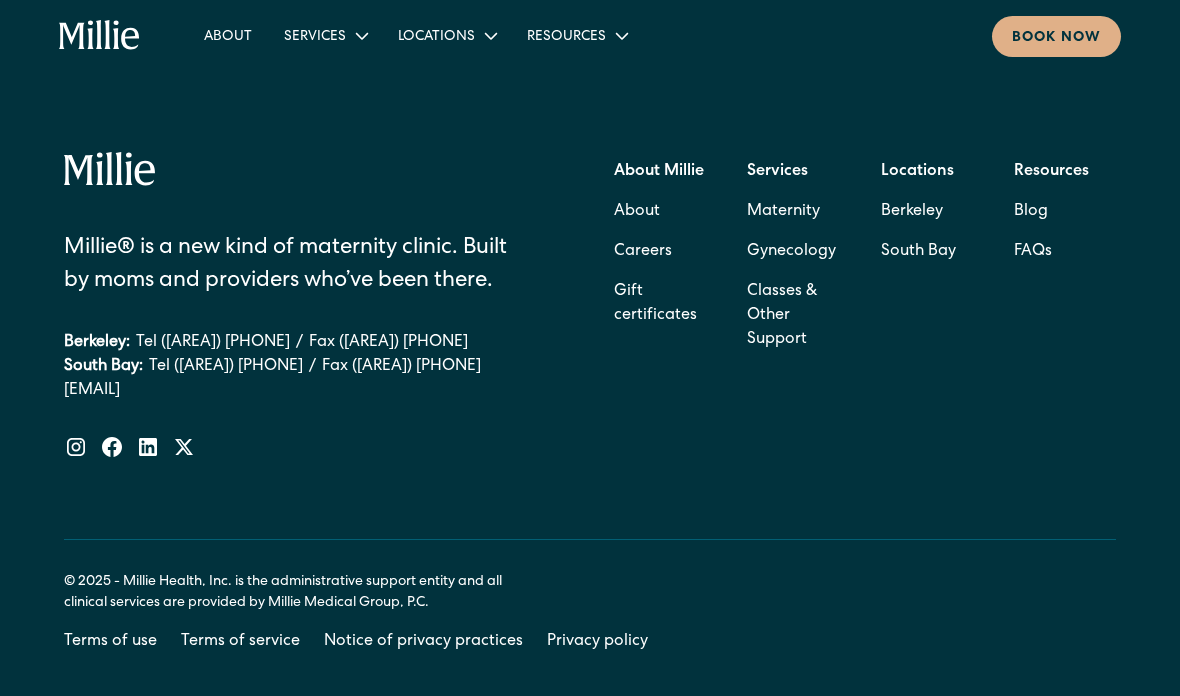 click on "Services" at bounding box center (777, 172) 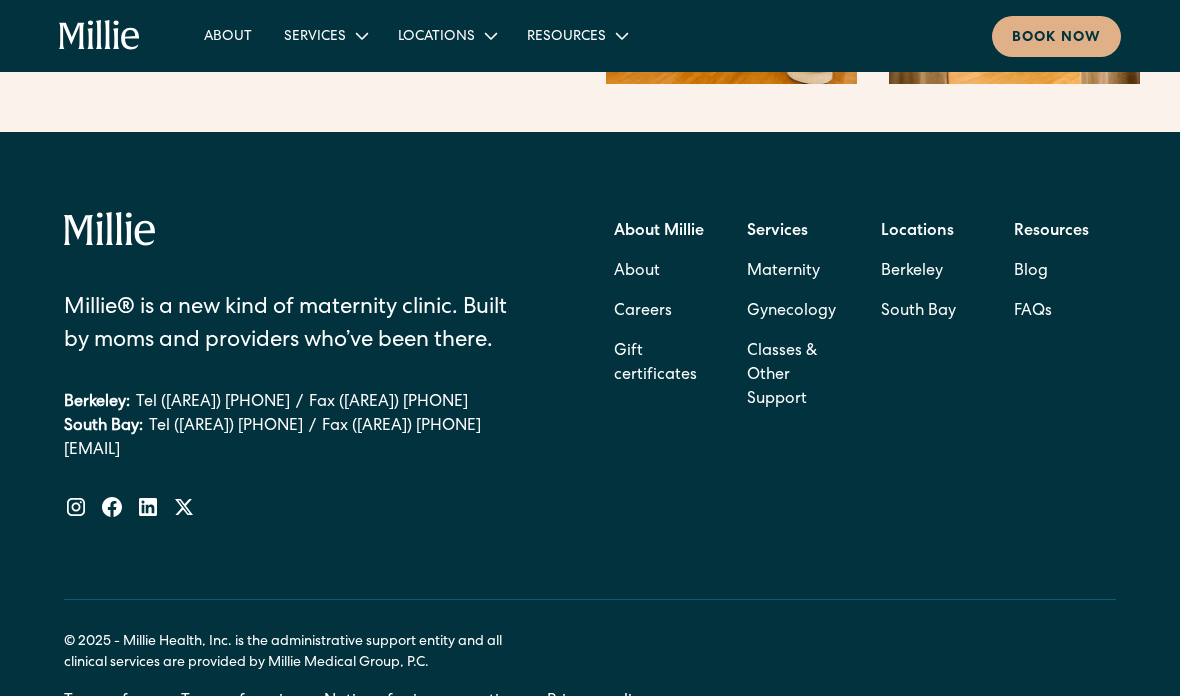 scroll, scrollTop: 3332, scrollLeft: 0, axis: vertical 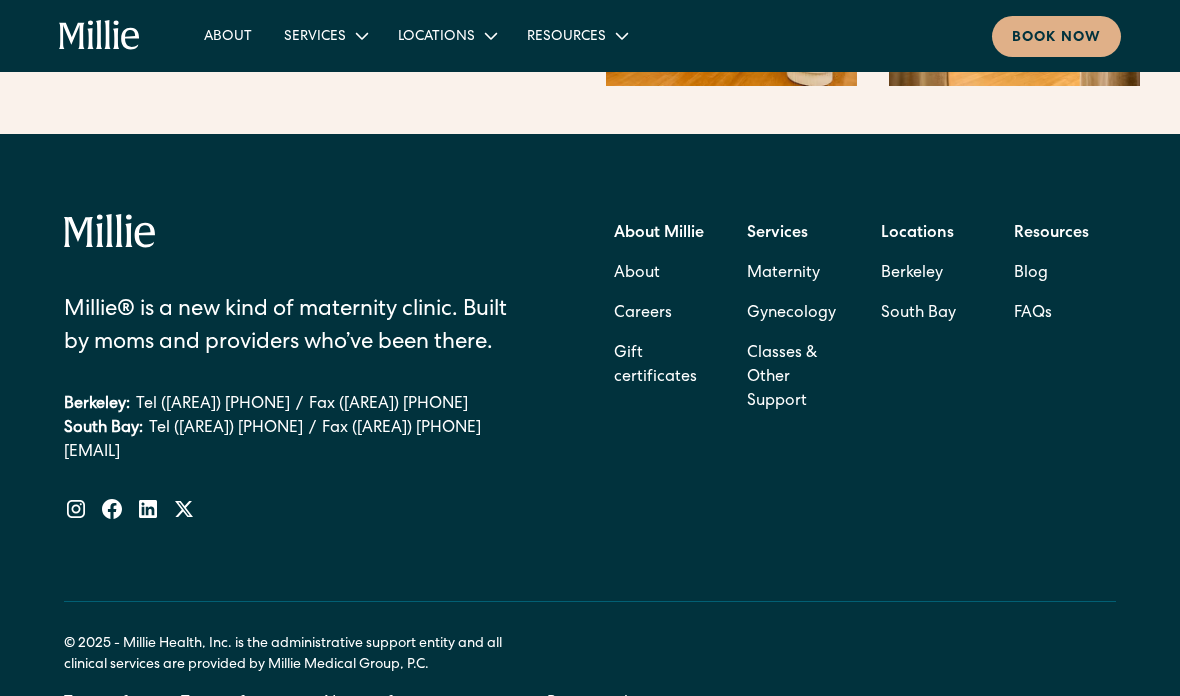click on "Resources" at bounding box center [1051, 234] 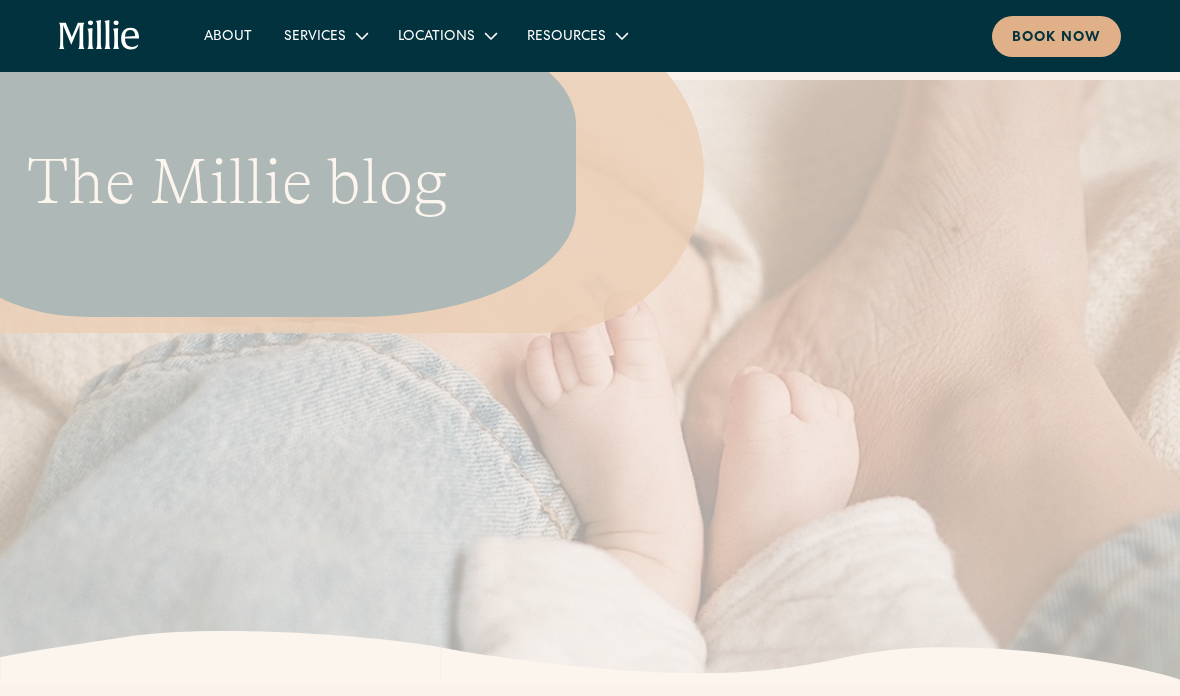 scroll, scrollTop: 0, scrollLeft: 0, axis: both 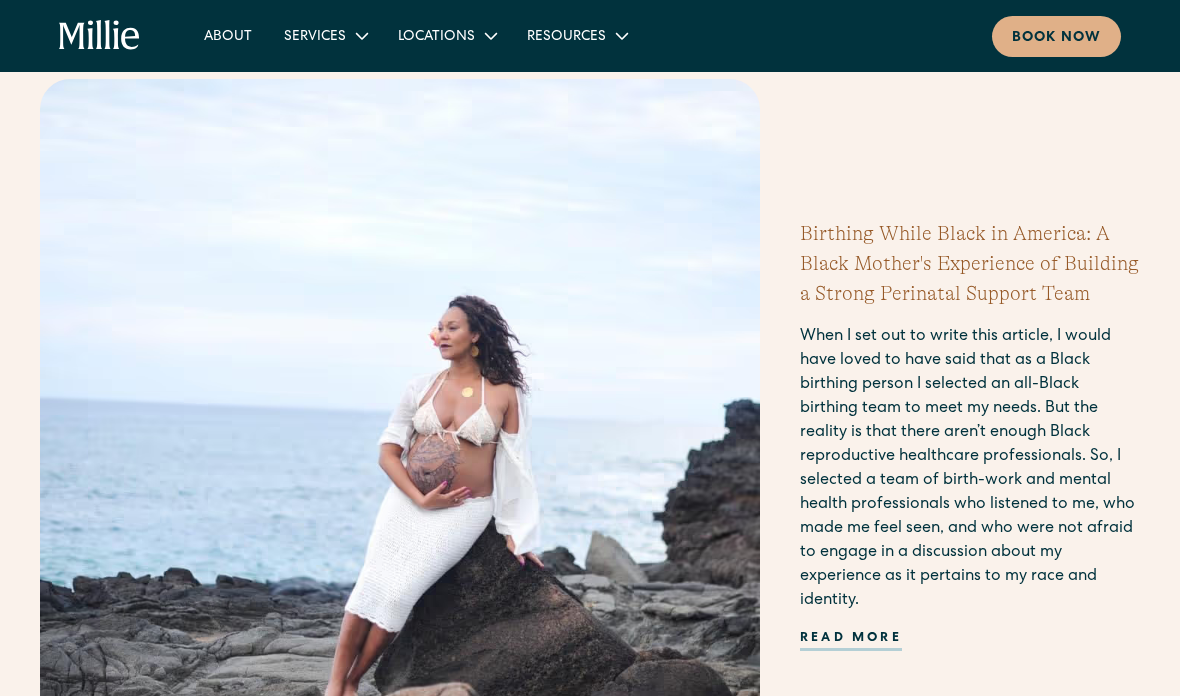 click on "Read more" at bounding box center [851, 640] 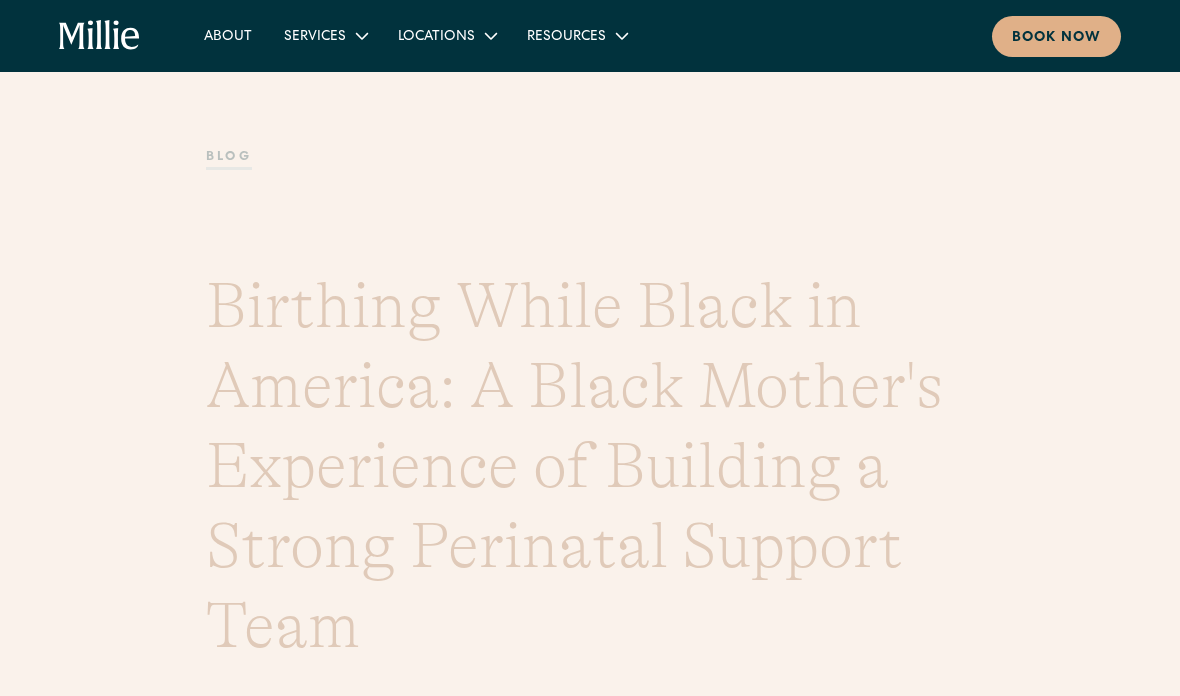 scroll, scrollTop: 0, scrollLeft: 0, axis: both 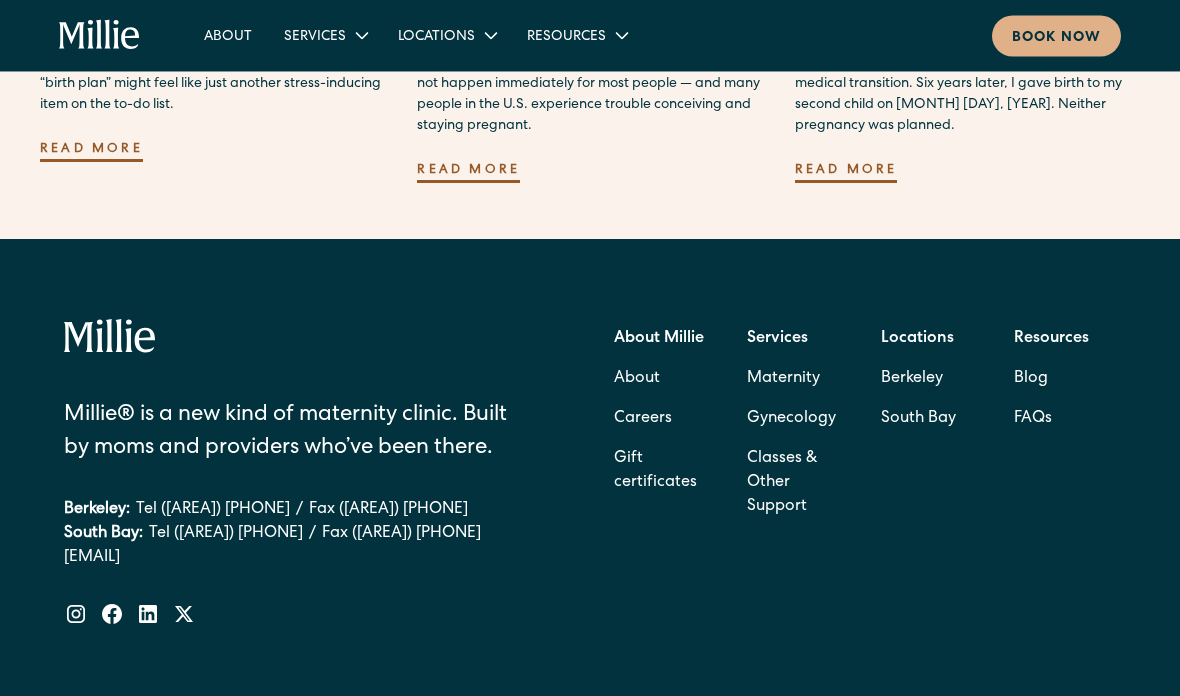 click on "Classes & Other Support" at bounding box center (798, 484) 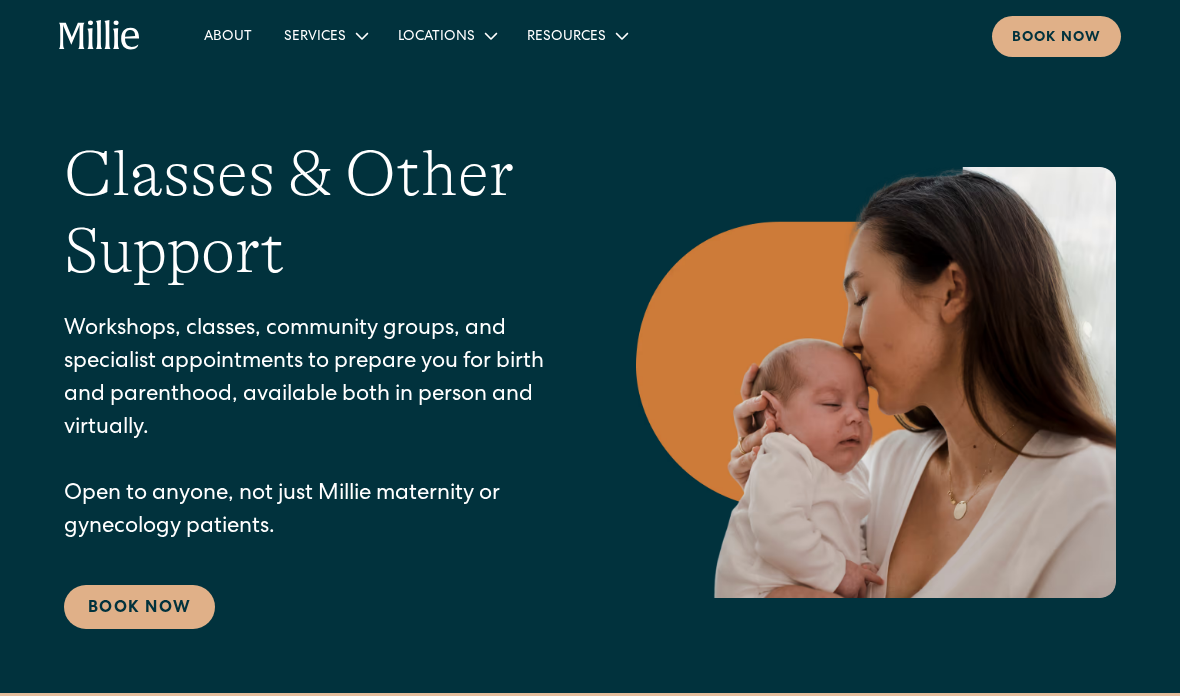 scroll, scrollTop: 0, scrollLeft: 0, axis: both 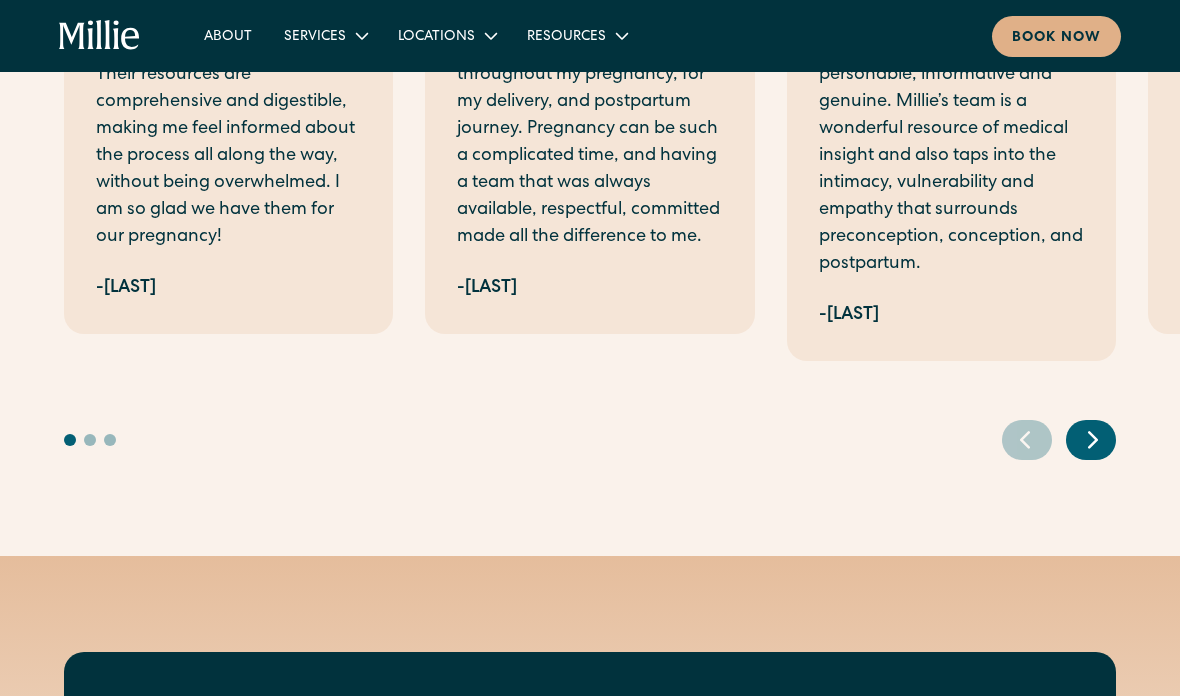 click 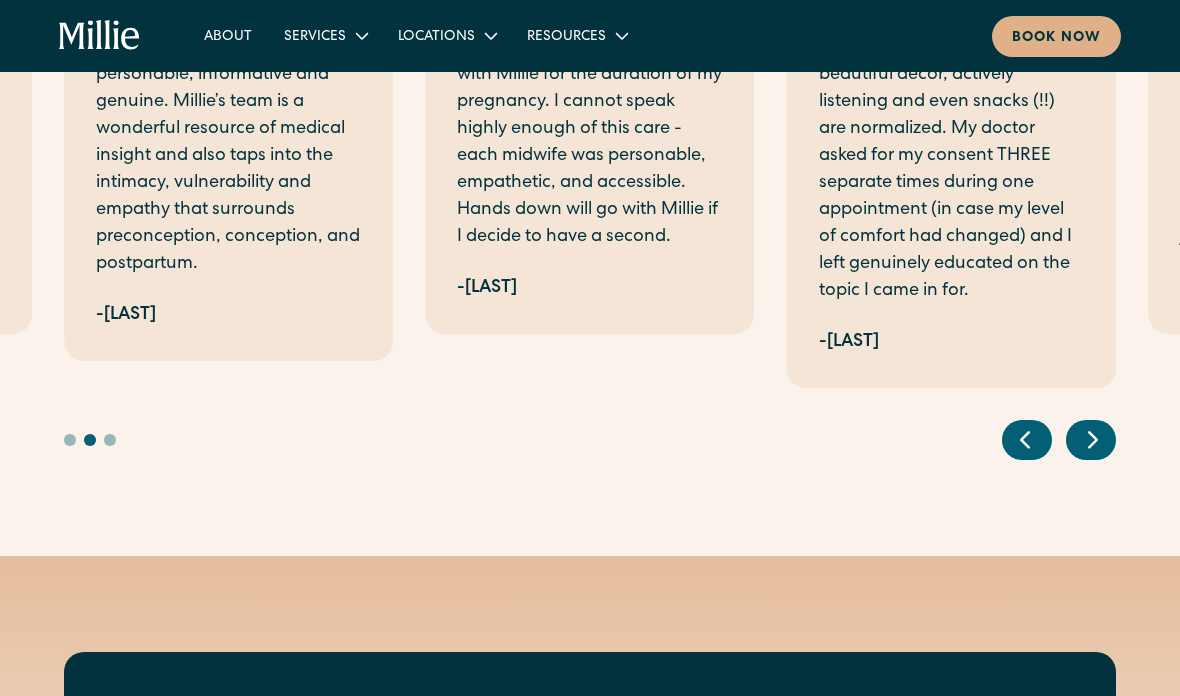 click 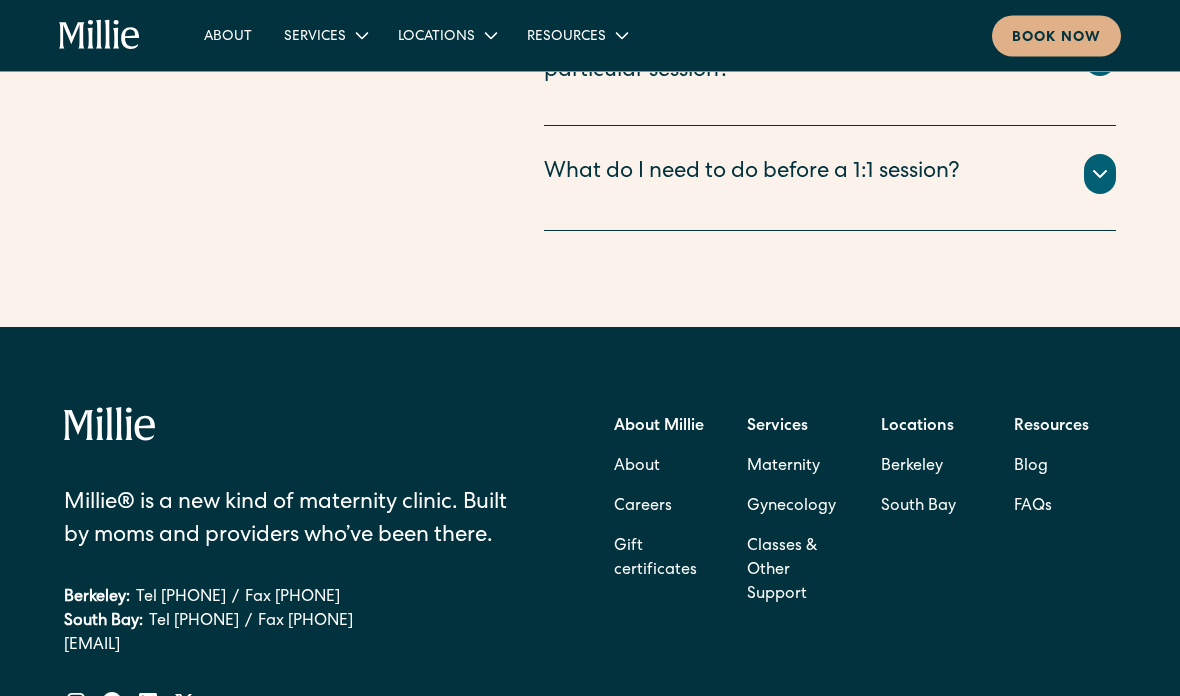 scroll, scrollTop: 3172, scrollLeft: 0, axis: vertical 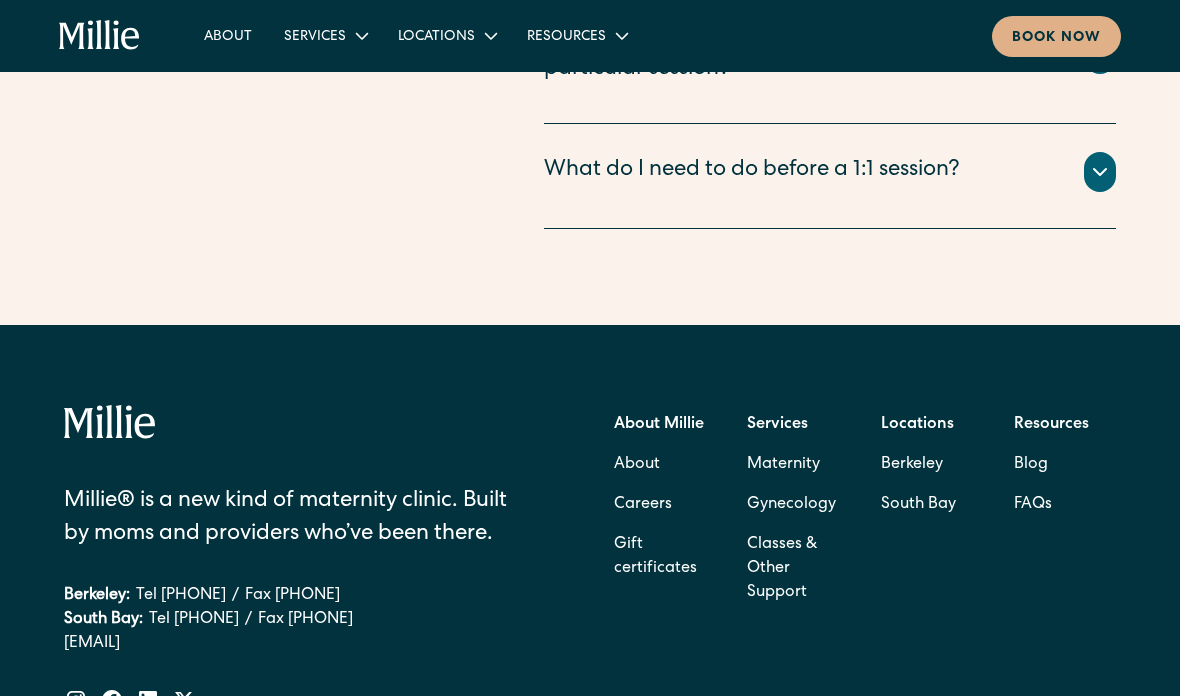 click on "Maternity" at bounding box center [783, 465] 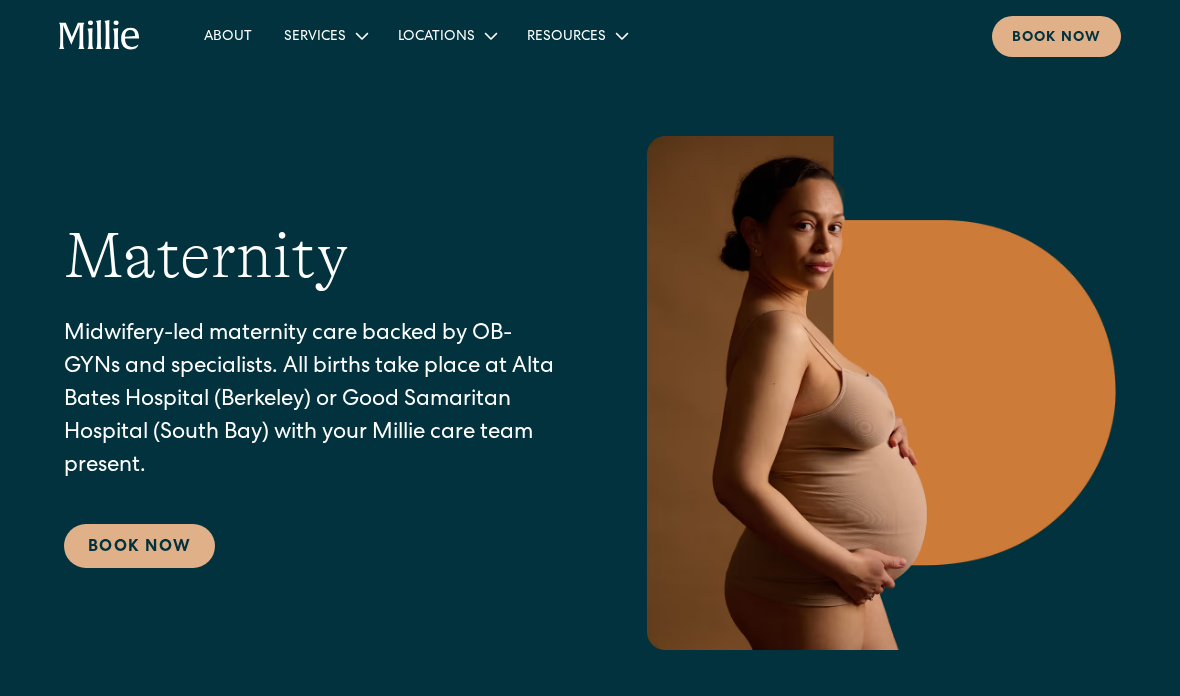 scroll, scrollTop: 0, scrollLeft: 0, axis: both 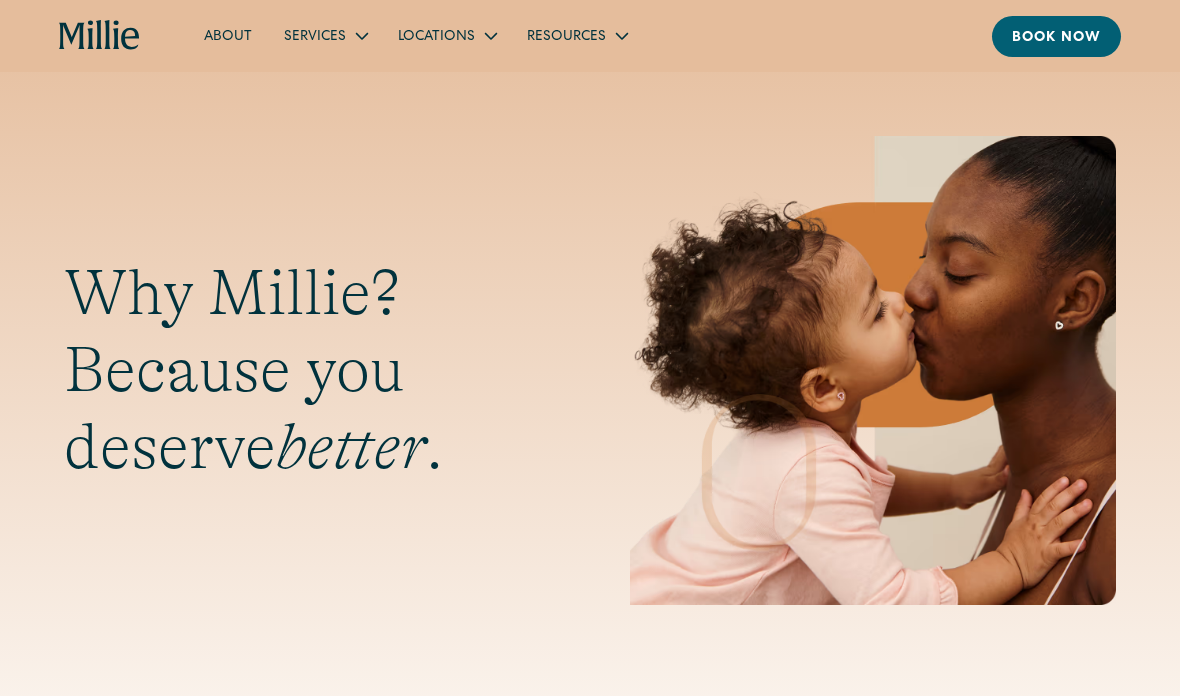 click on "Resources" at bounding box center (566, 37) 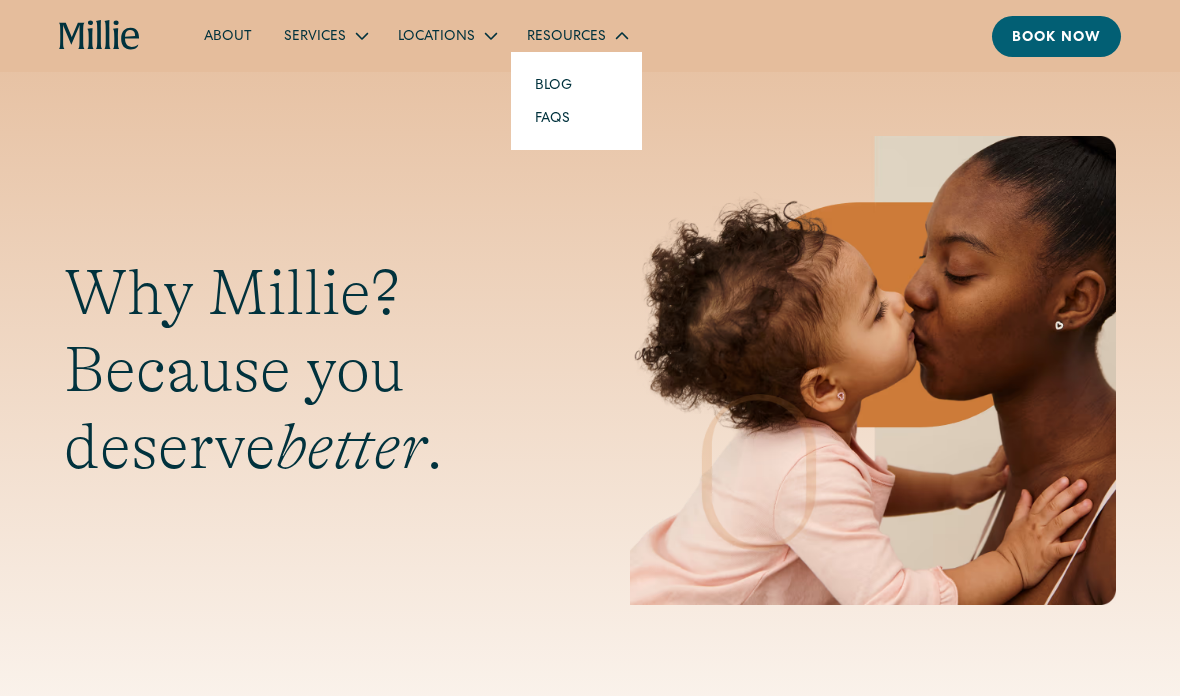 click on "Blog" at bounding box center [553, 84] 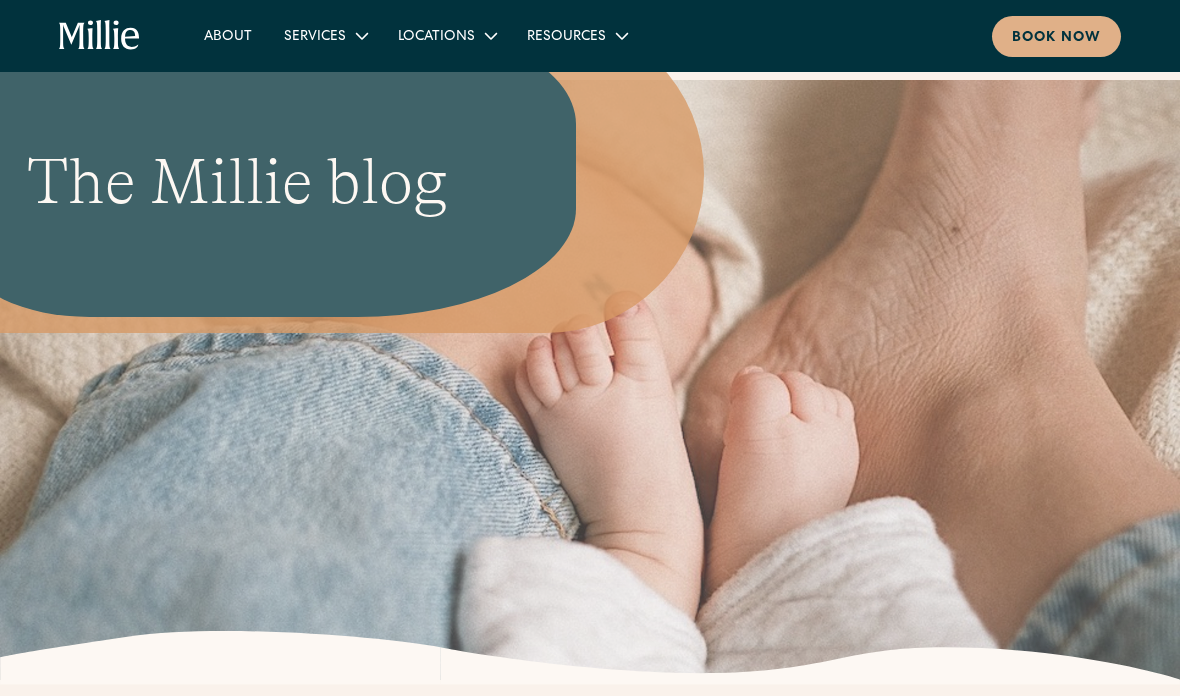 scroll, scrollTop: 0, scrollLeft: 0, axis: both 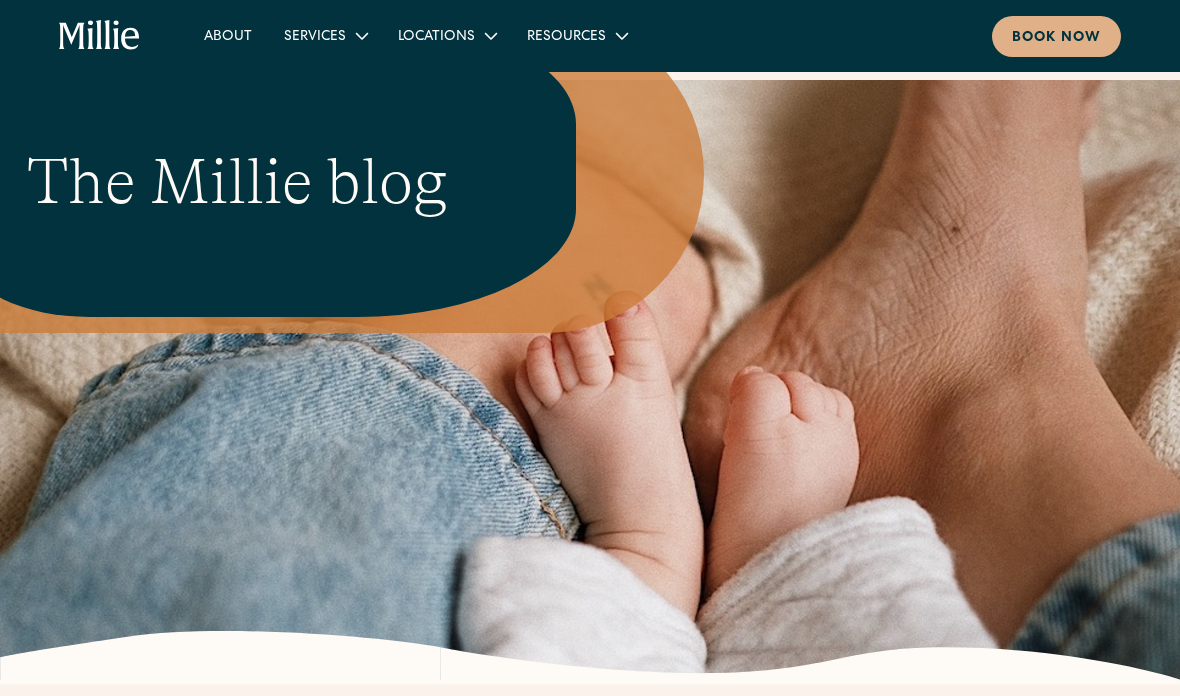 click 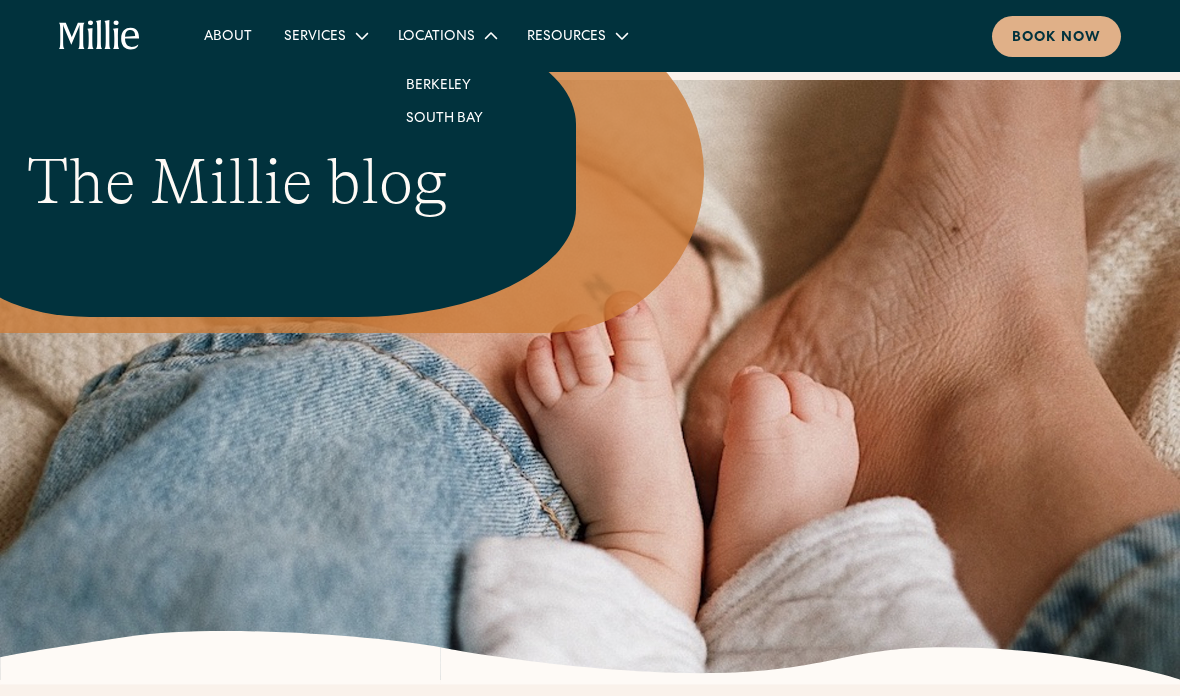 click on "Berkeley" at bounding box center [446, 84] 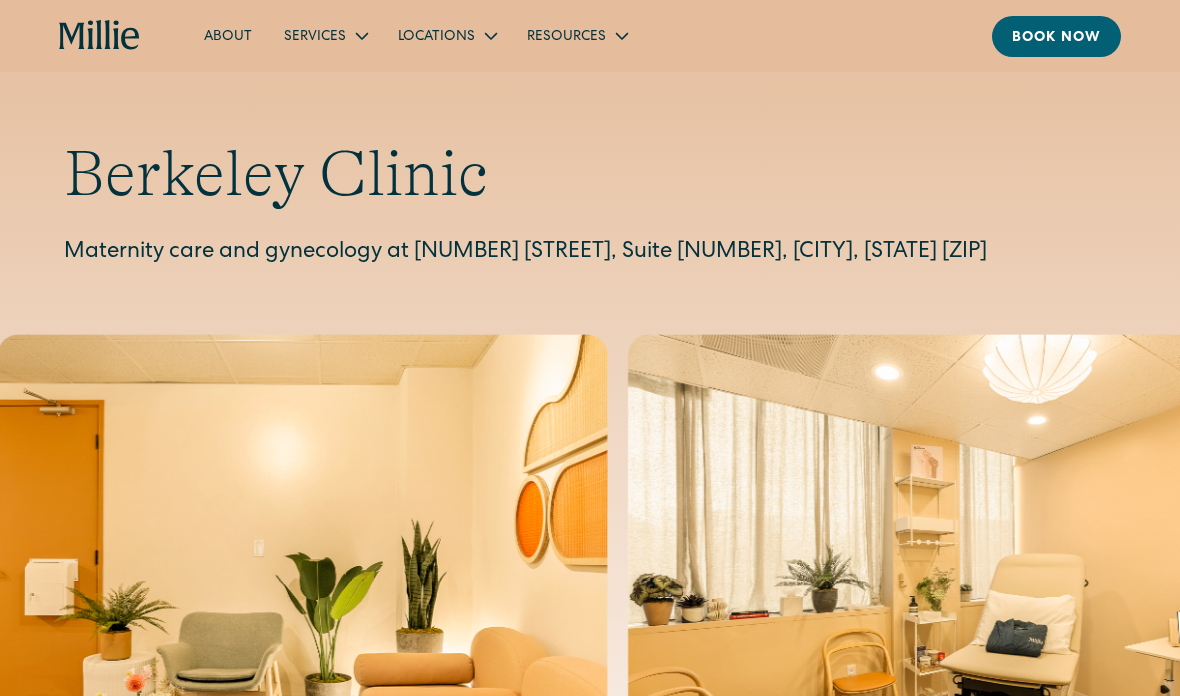 scroll, scrollTop: 0, scrollLeft: 0, axis: both 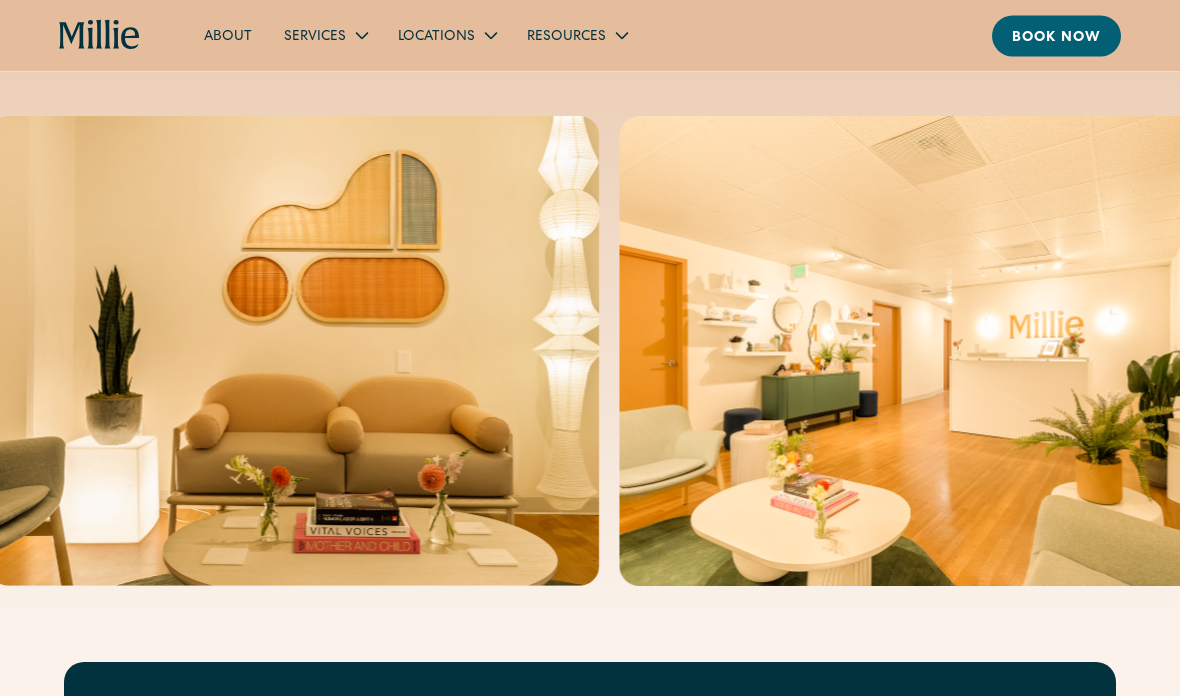 click on "About" at bounding box center (228, 35) 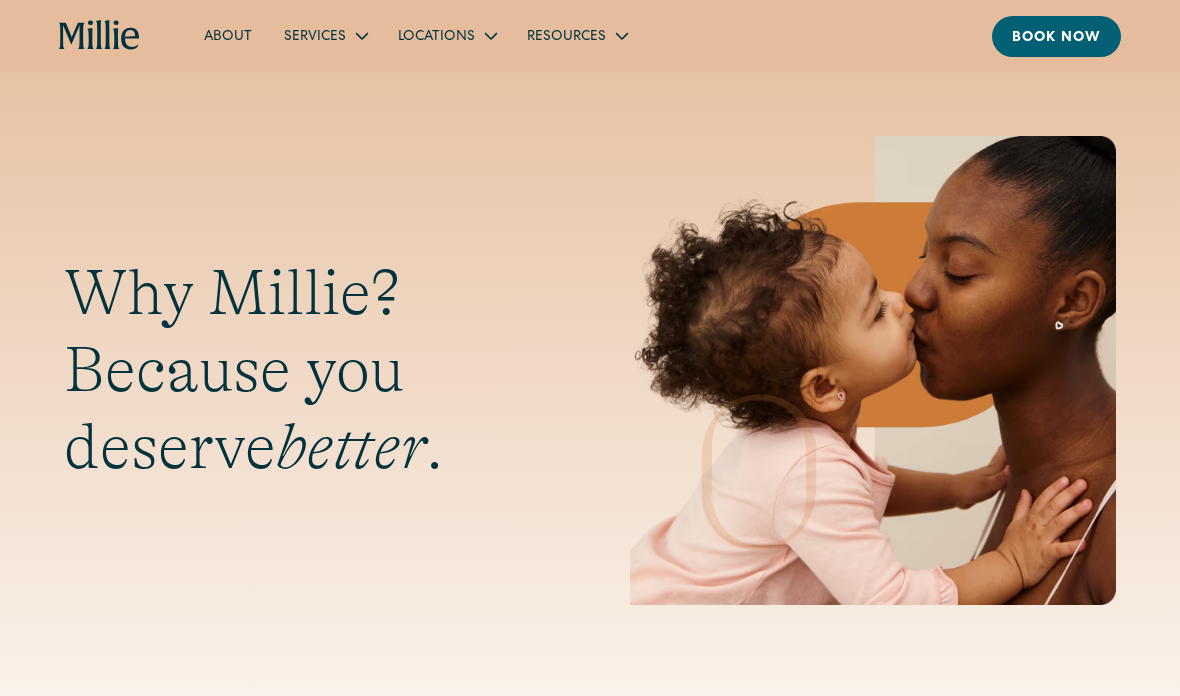 scroll, scrollTop: 0, scrollLeft: 0, axis: both 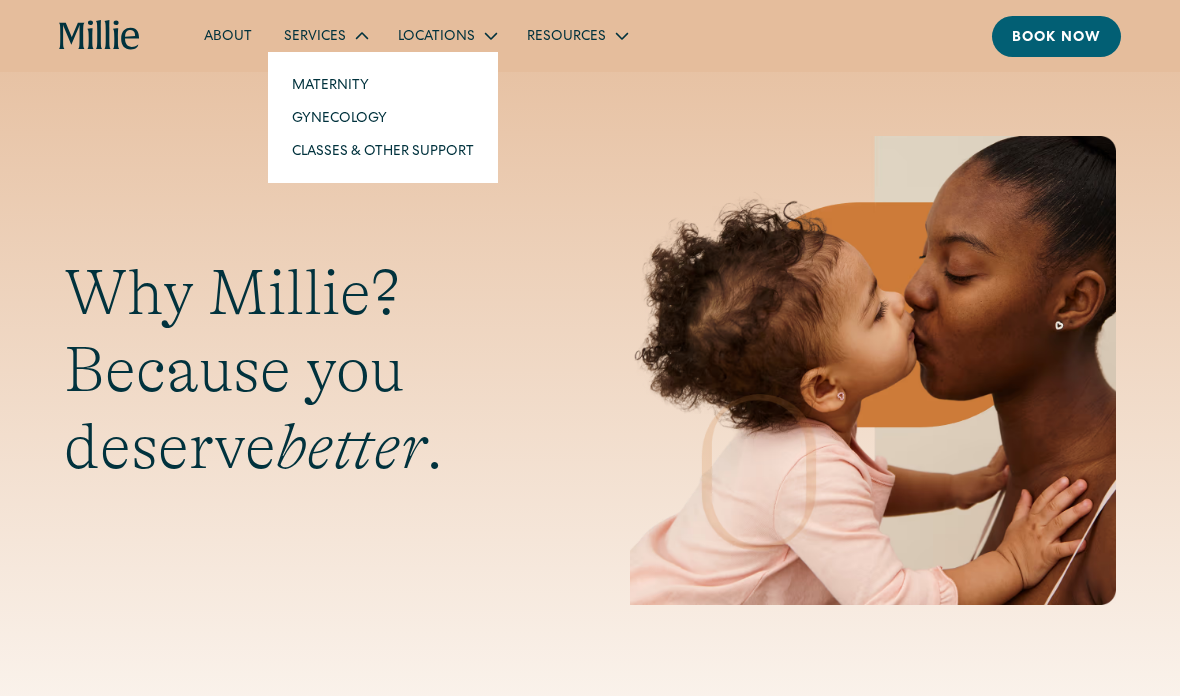 click on "Gynecology" at bounding box center [383, 117] 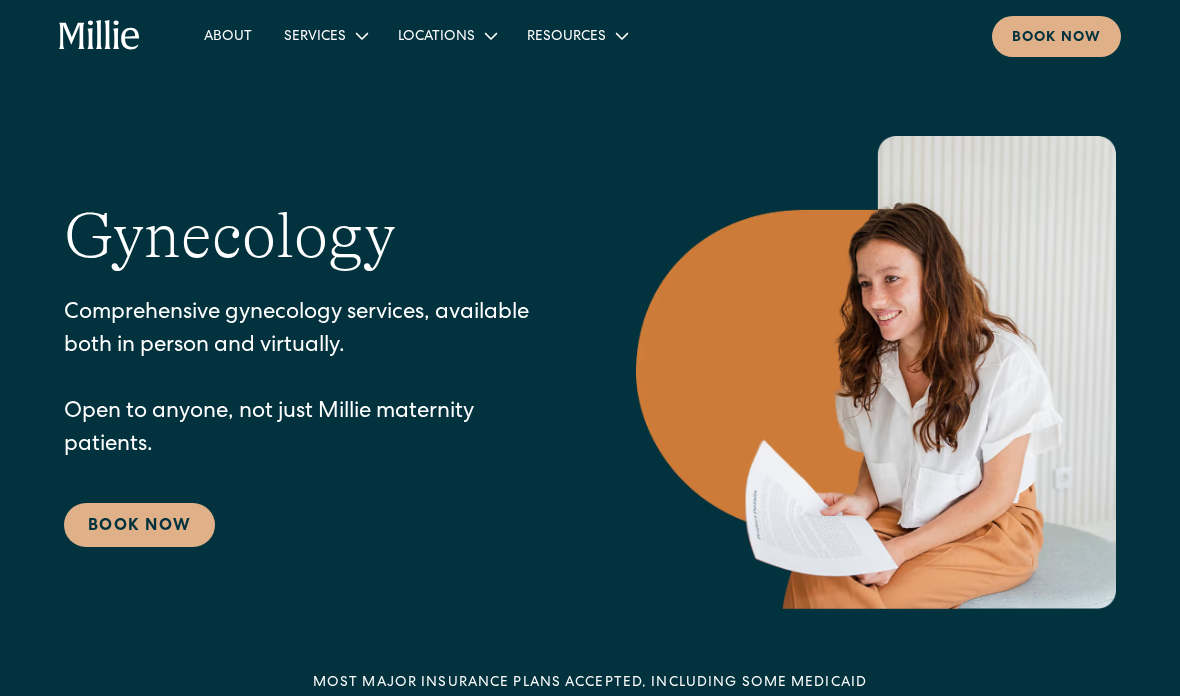 scroll, scrollTop: 0, scrollLeft: 0, axis: both 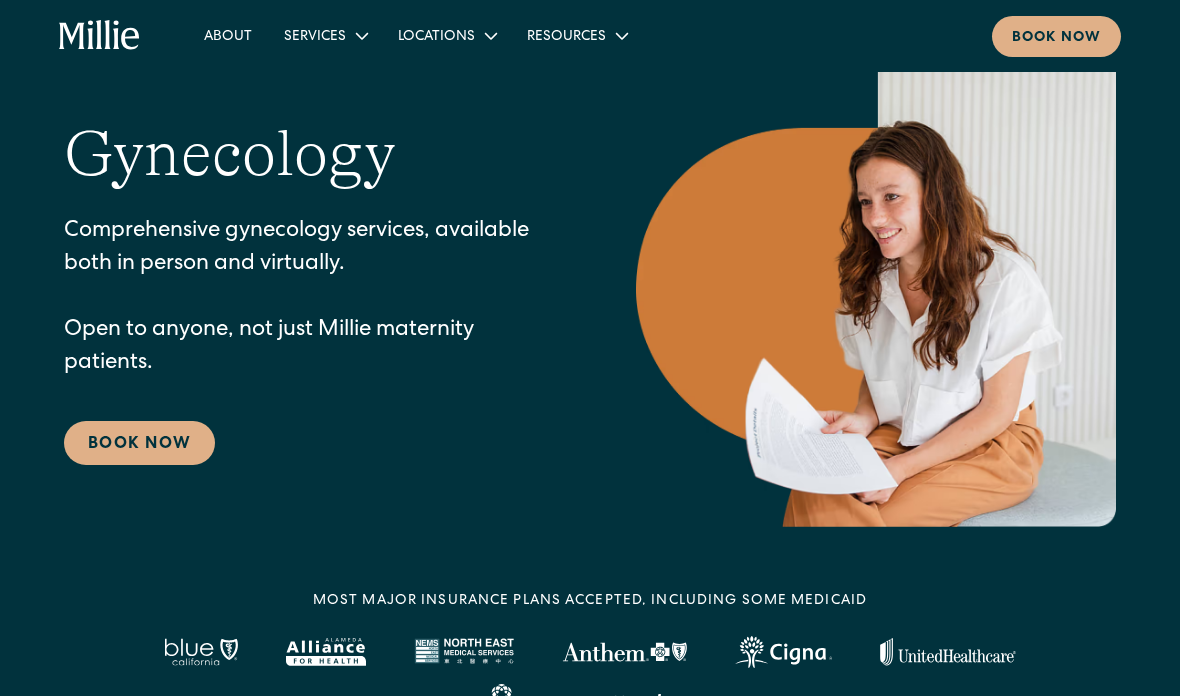 click at bounding box center (876, 290) 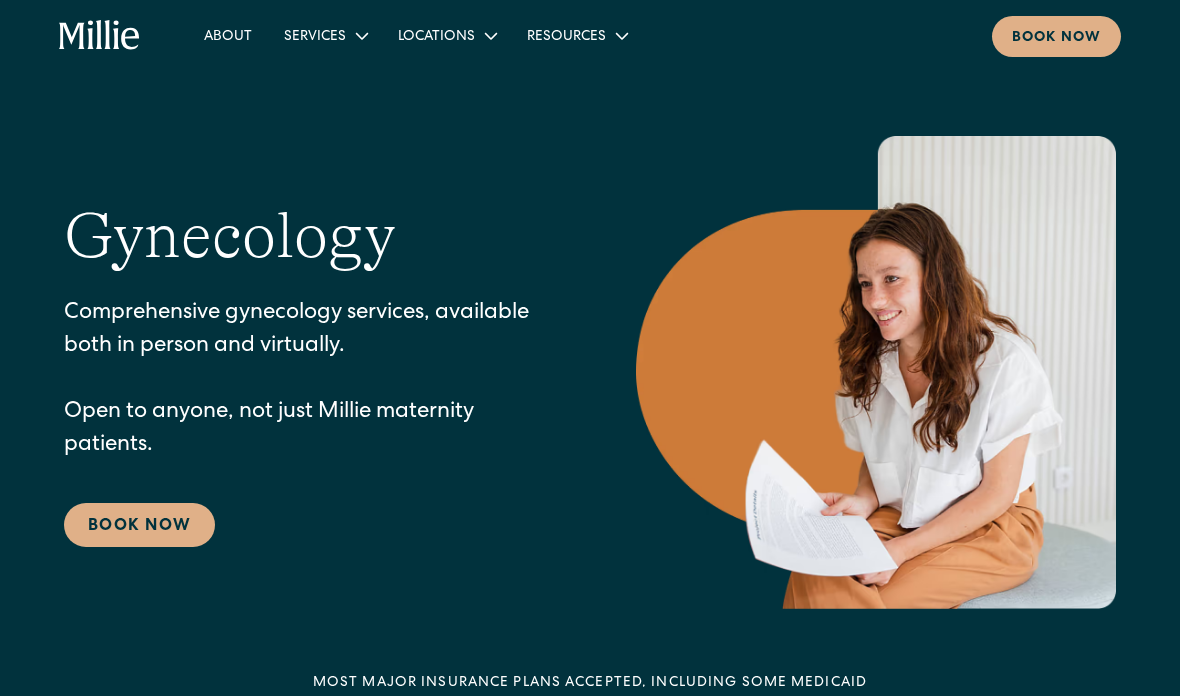 click on "About" at bounding box center [228, 35] 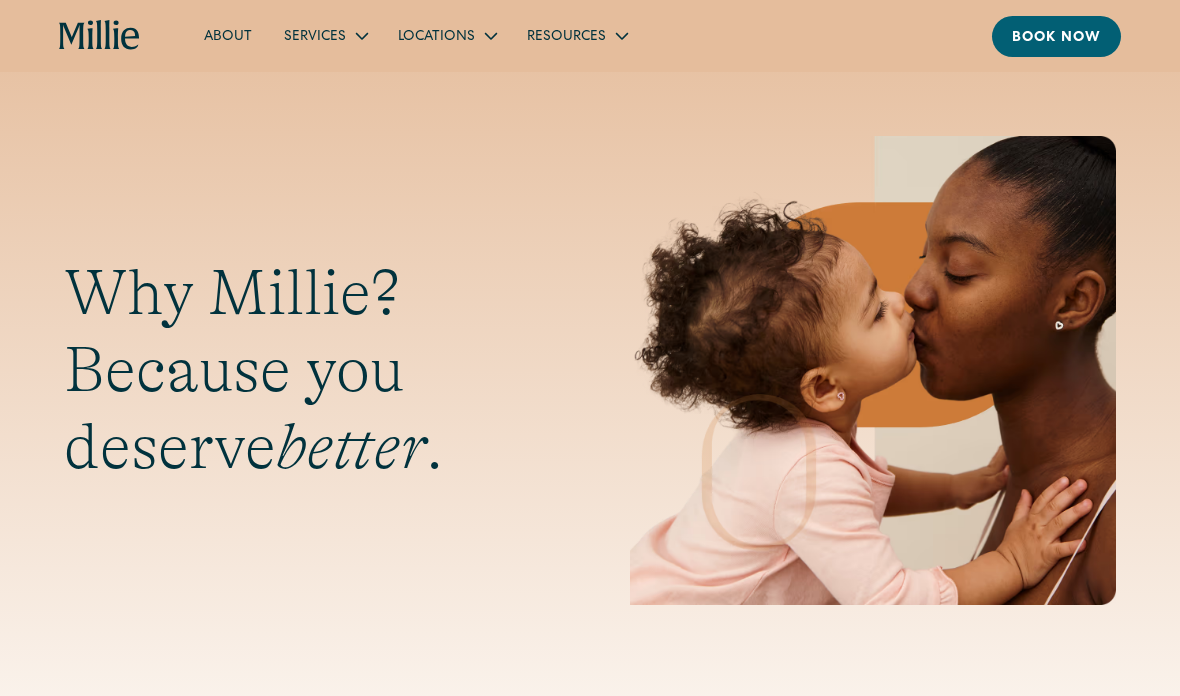 scroll, scrollTop: 0, scrollLeft: 0, axis: both 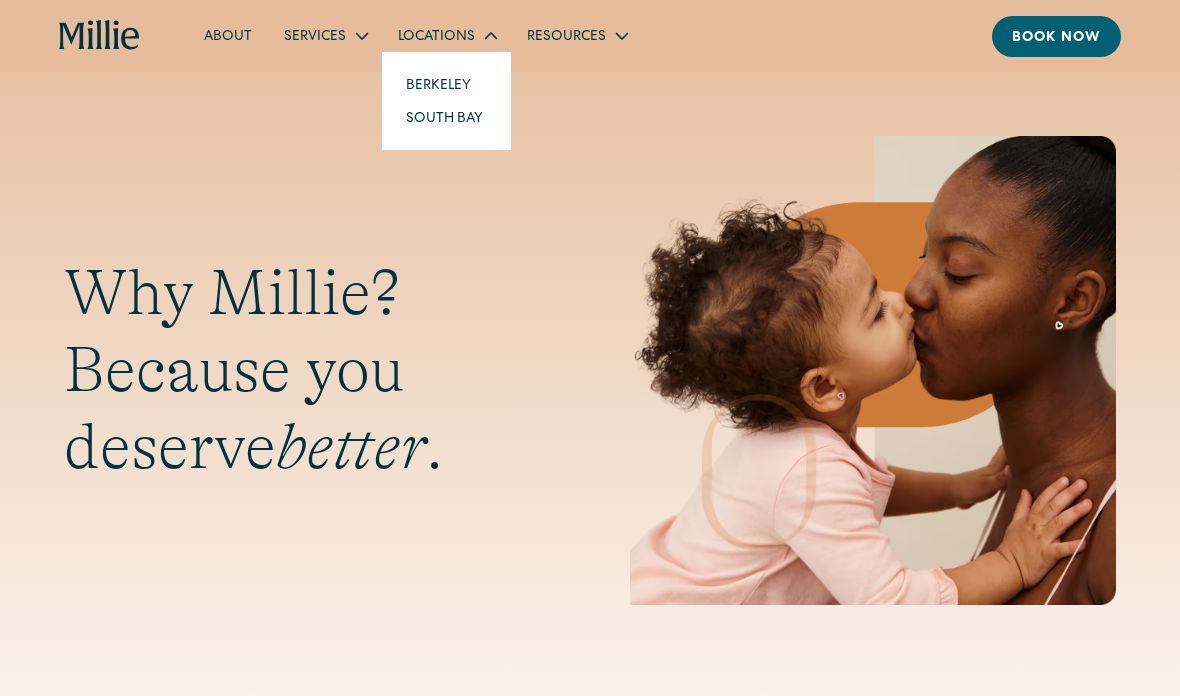 click on "Berkeley" at bounding box center [446, 84] 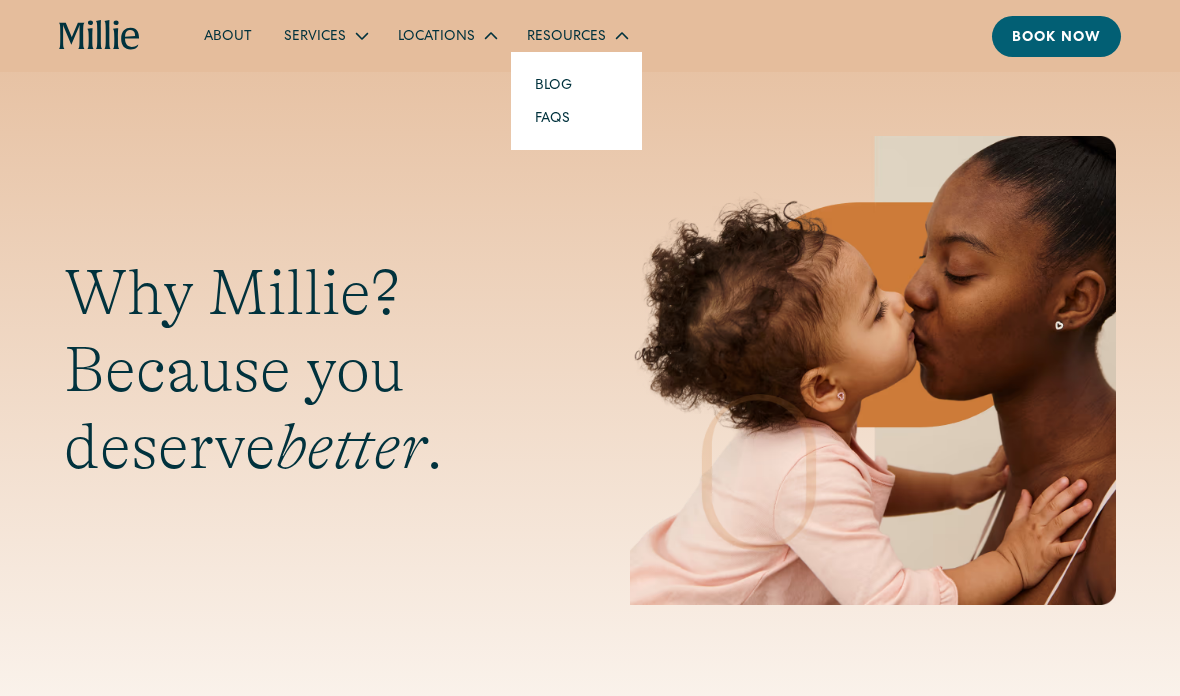 click on "Blog" at bounding box center (553, 84) 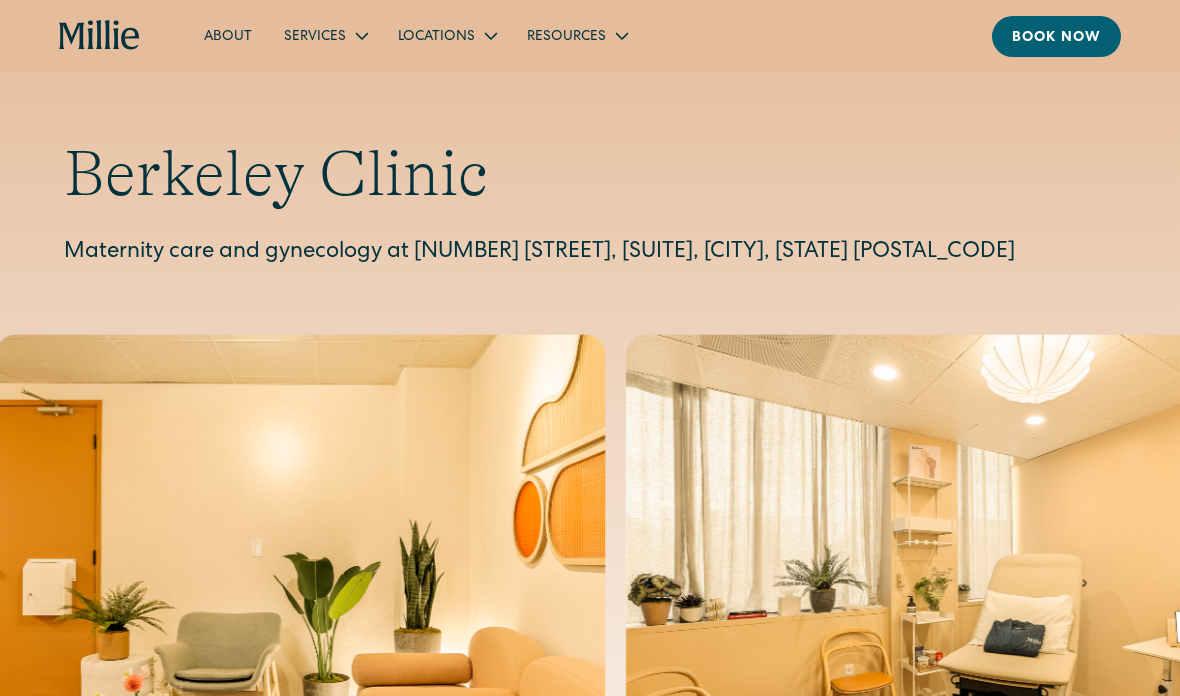 scroll, scrollTop: 0, scrollLeft: 0, axis: both 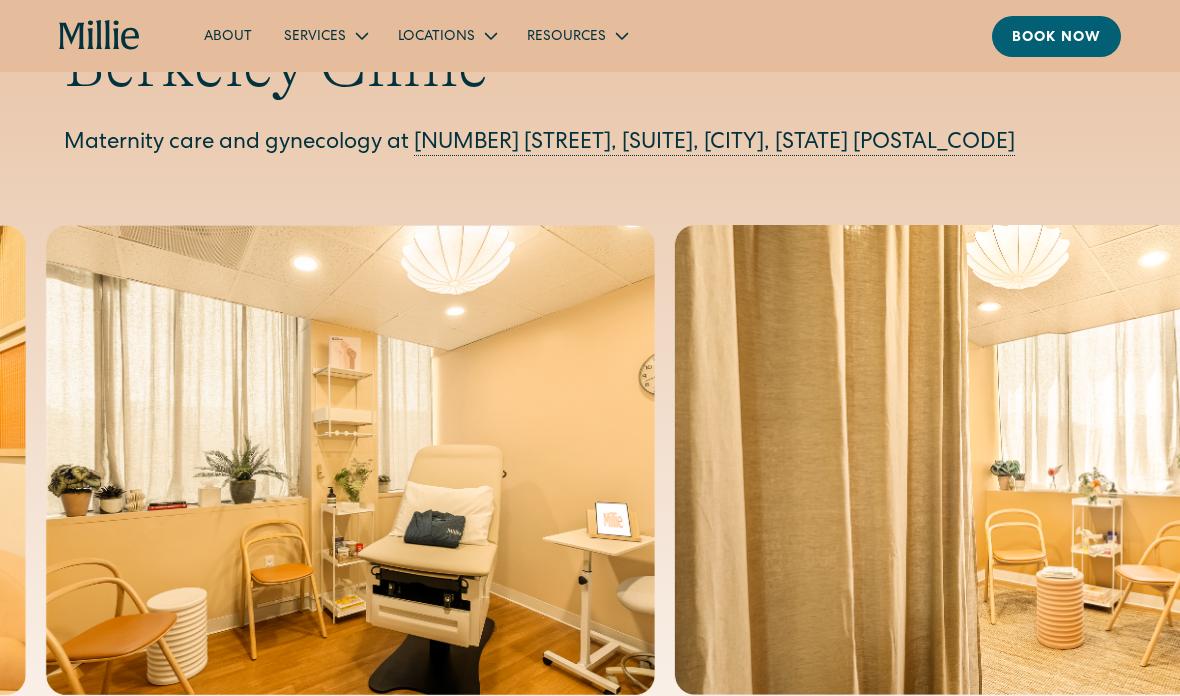 click on "Maternity care and gynecology at   2999 Regent Street, Suite 524, Berkeley, CA 94705" at bounding box center (590, 144) 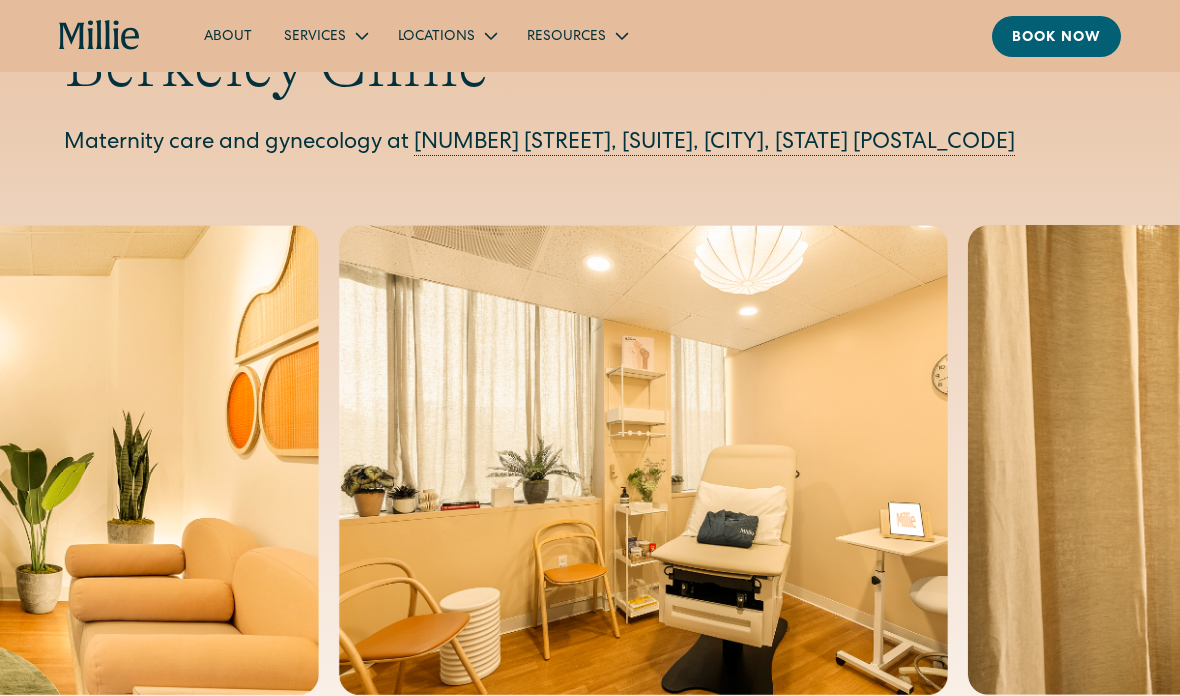 click at bounding box center (643, 460) 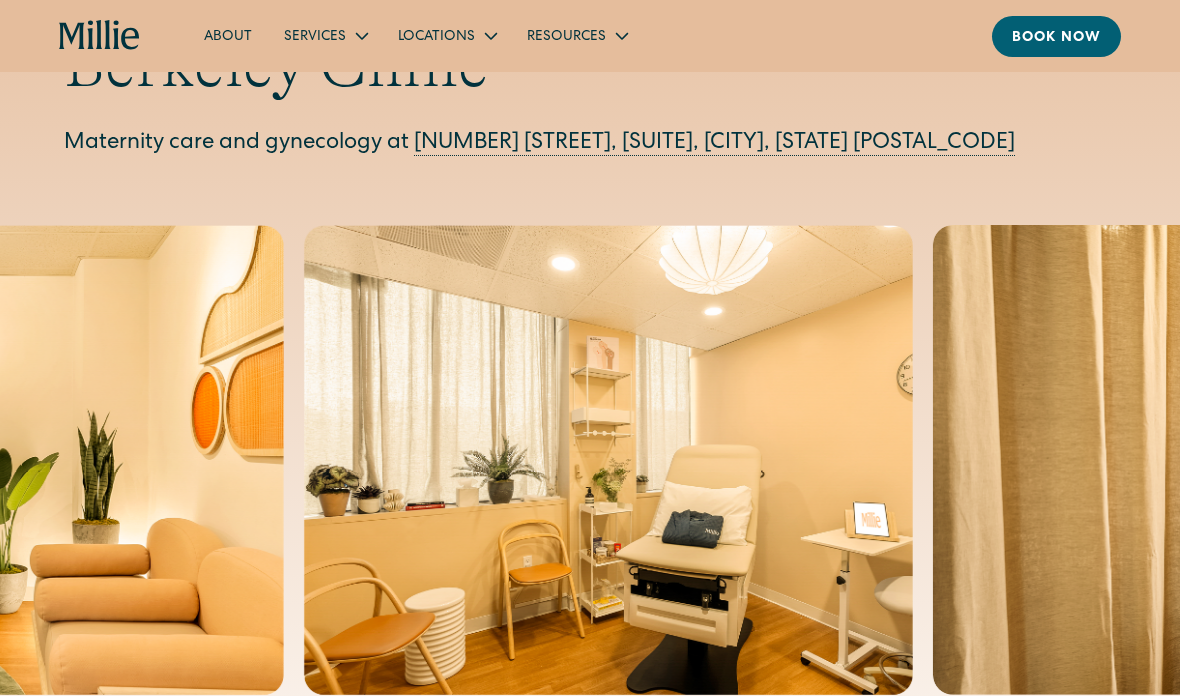 click at bounding box center [608, 460] 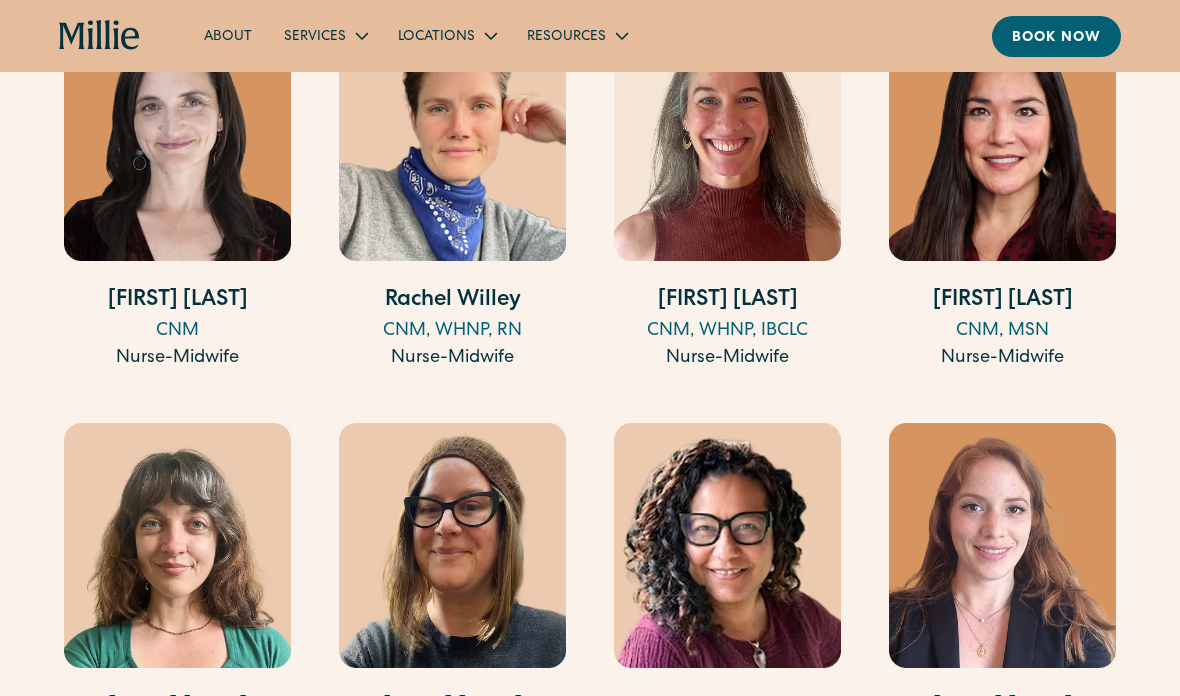 scroll, scrollTop: 2612, scrollLeft: 0, axis: vertical 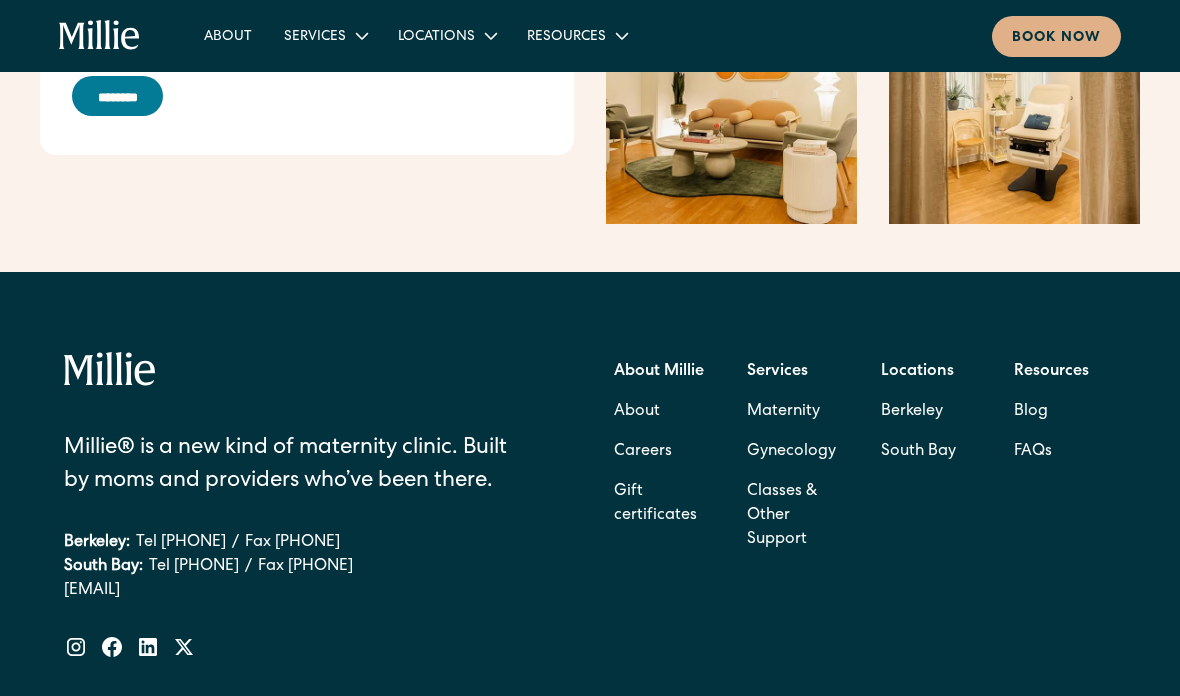 click on "FAQs" at bounding box center [1033, 452] 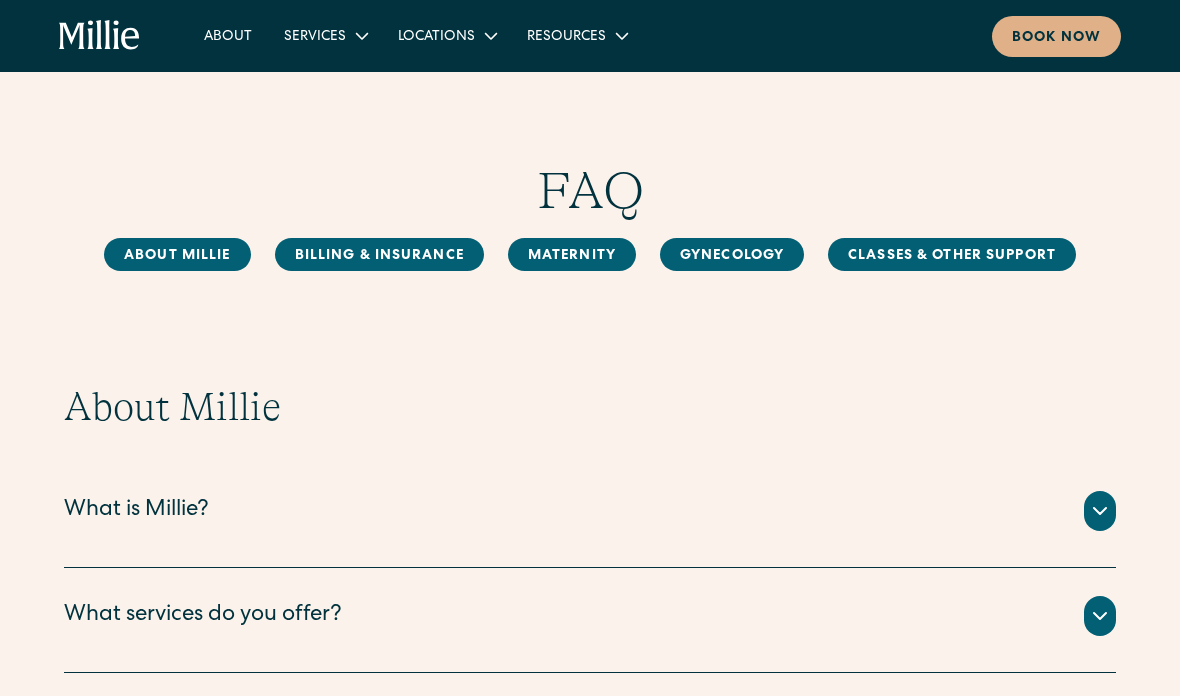 scroll, scrollTop: 0, scrollLeft: 0, axis: both 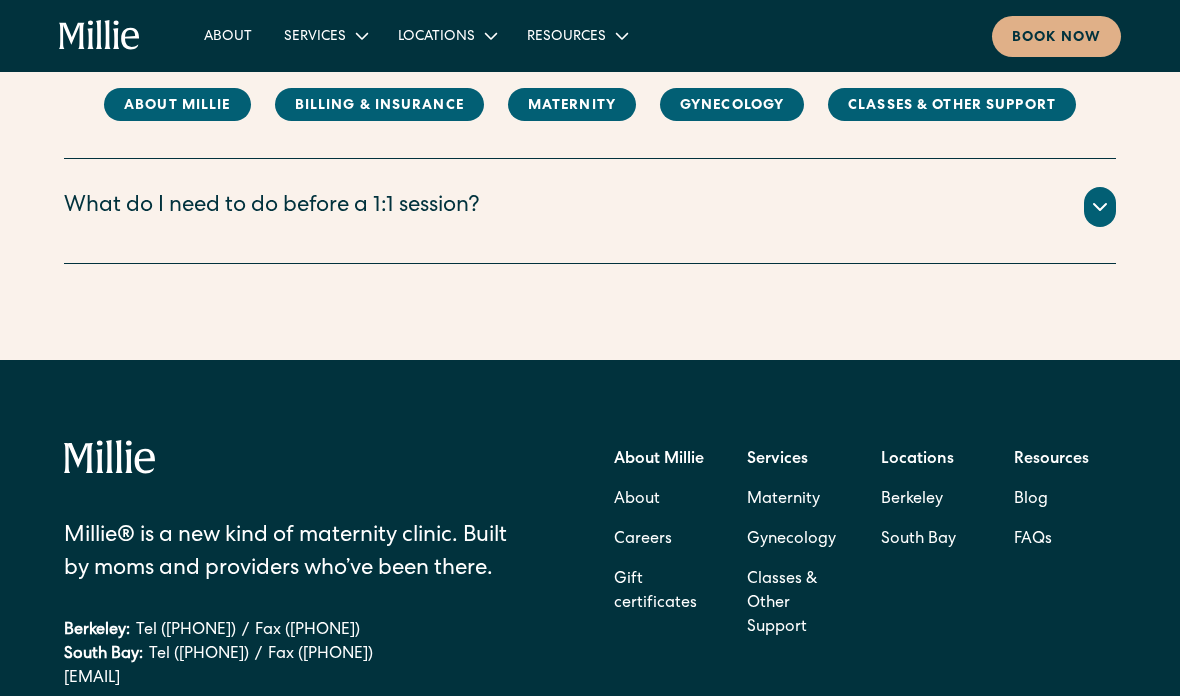 click on "About Millie" at bounding box center [659, 460] 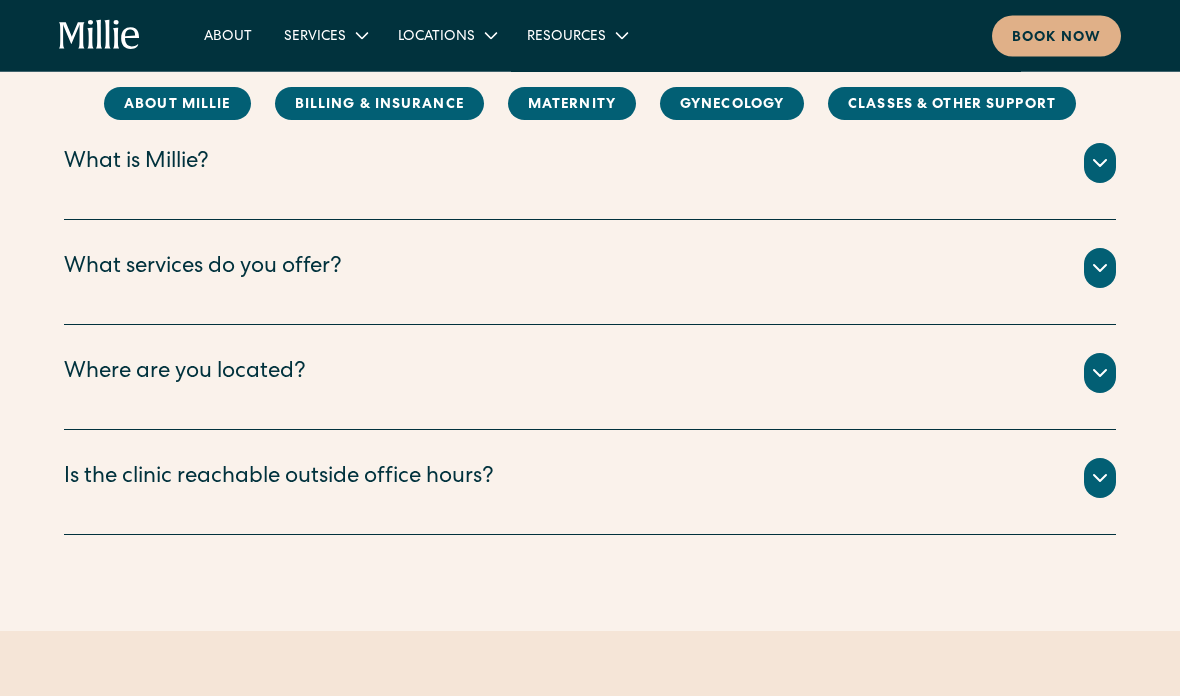 scroll, scrollTop: 0, scrollLeft: 0, axis: both 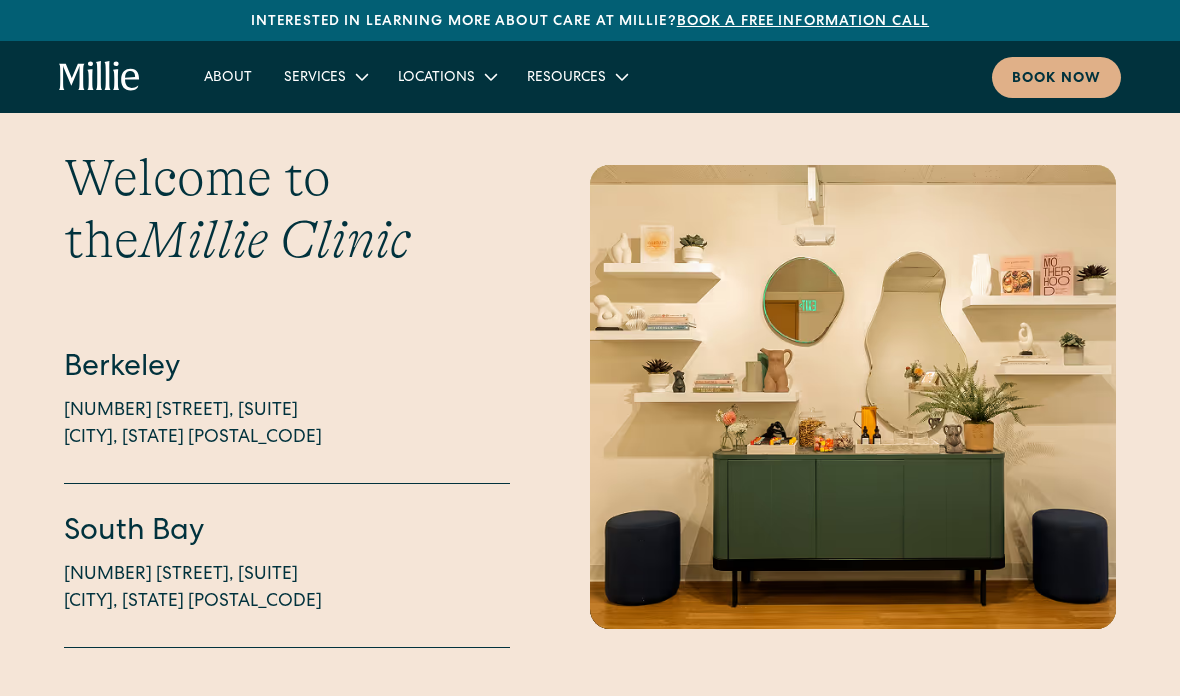 click on "2999 Regent Street, Suite 524 Berkeley, CA 94705" at bounding box center (193, 425) 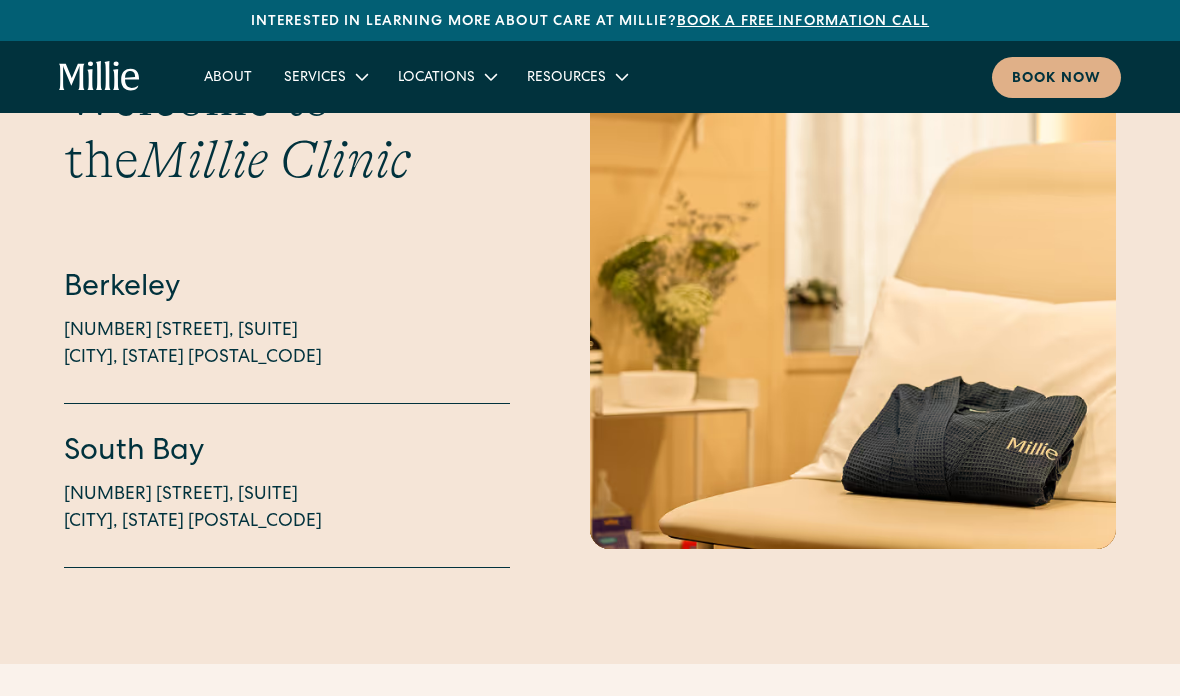 click at bounding box center [853, 317] 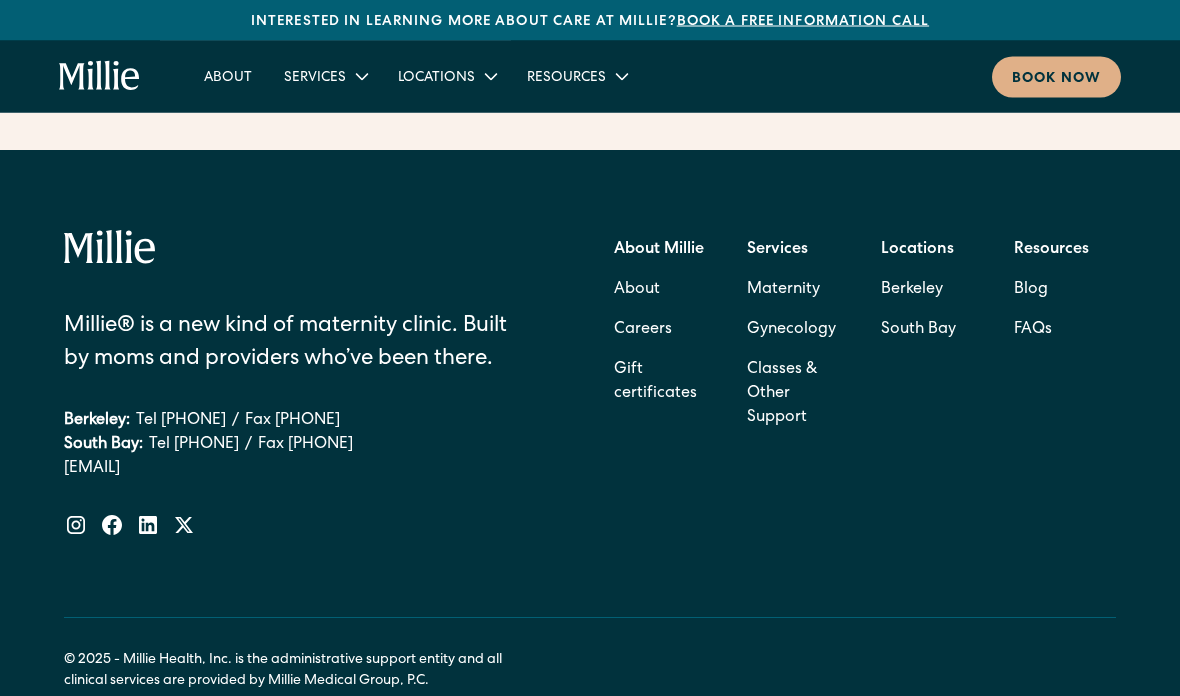 scroll, scrollTop: 8090, scrollLeft: 0, axis: vertical 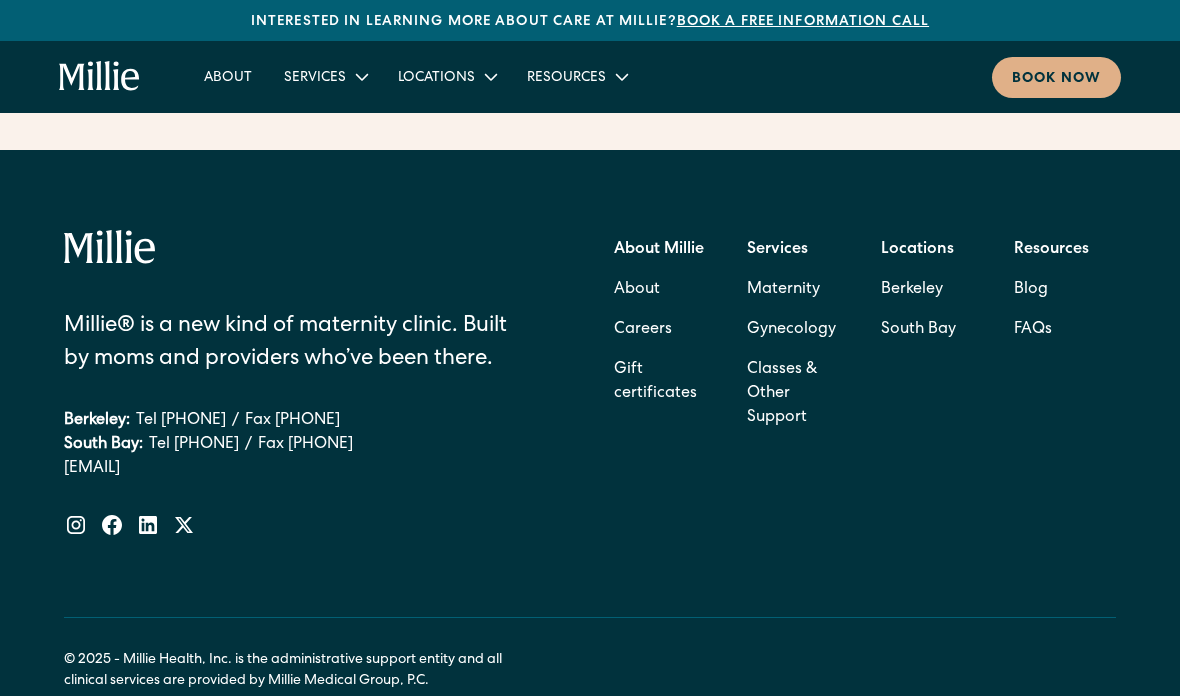 click on "Services" at bounding box center (777, 250) 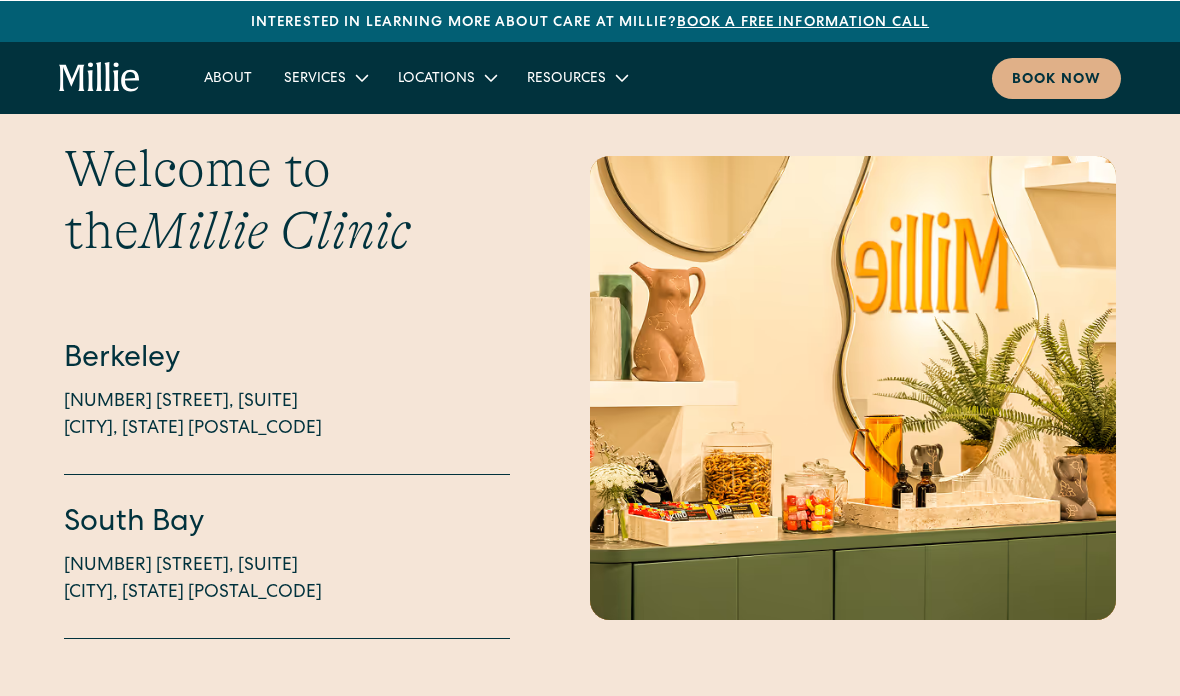 scroll, scrollTop: 4660, scrollLeft: 0, axis: vertical 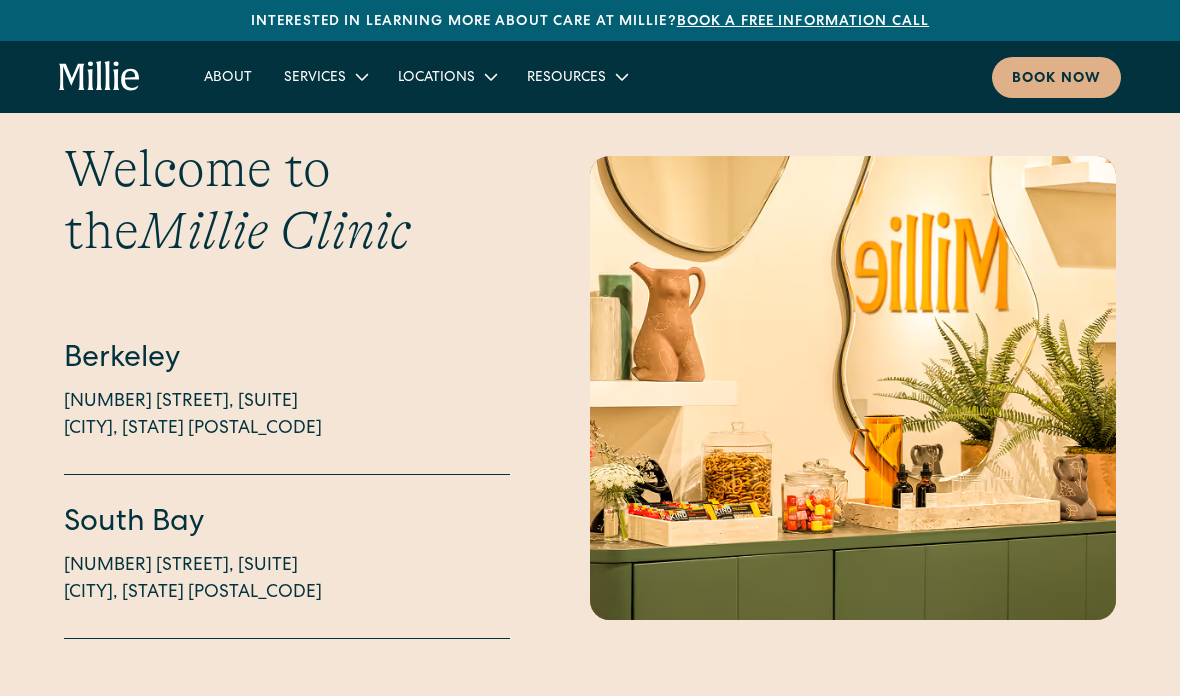 click on "Welcome to the  Millie Clinic Berkeley 2999 Regent Street, Suite 524 Berkeley, CA 94705 South Bay 1471 Saratoga Ave, Suite 101 San Jose, CA 95129" at bounding box center (590, 388) 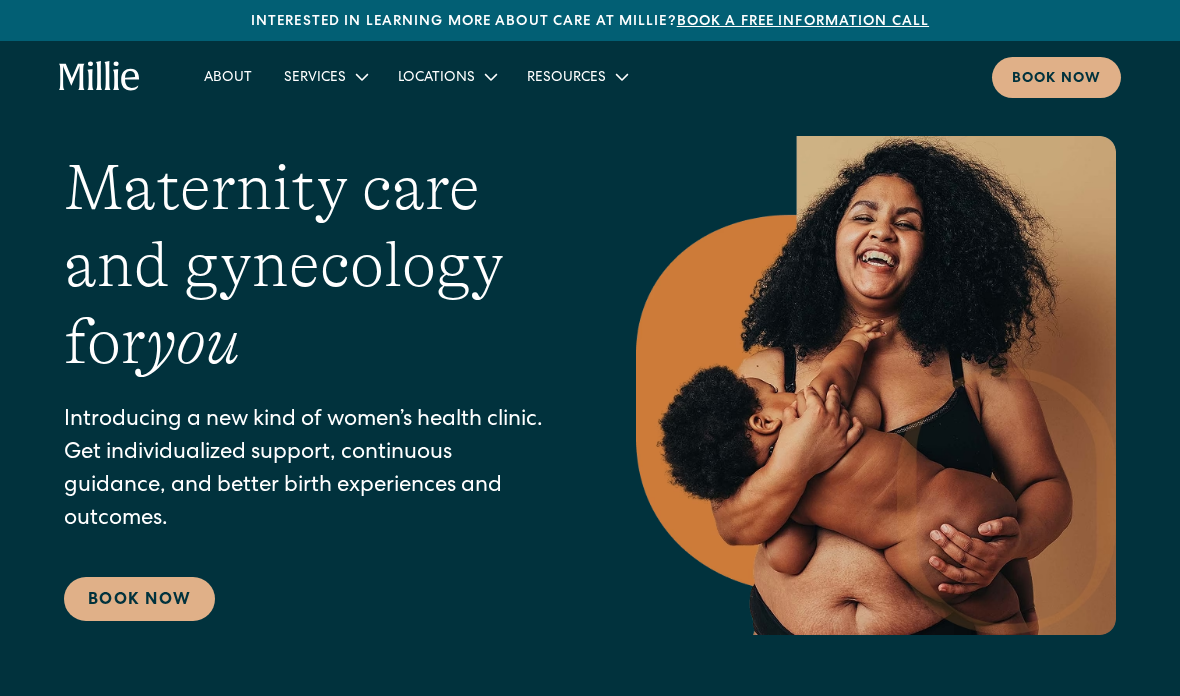 scroll, scrollTop: 0, scrollLeft: 0, axis: both 